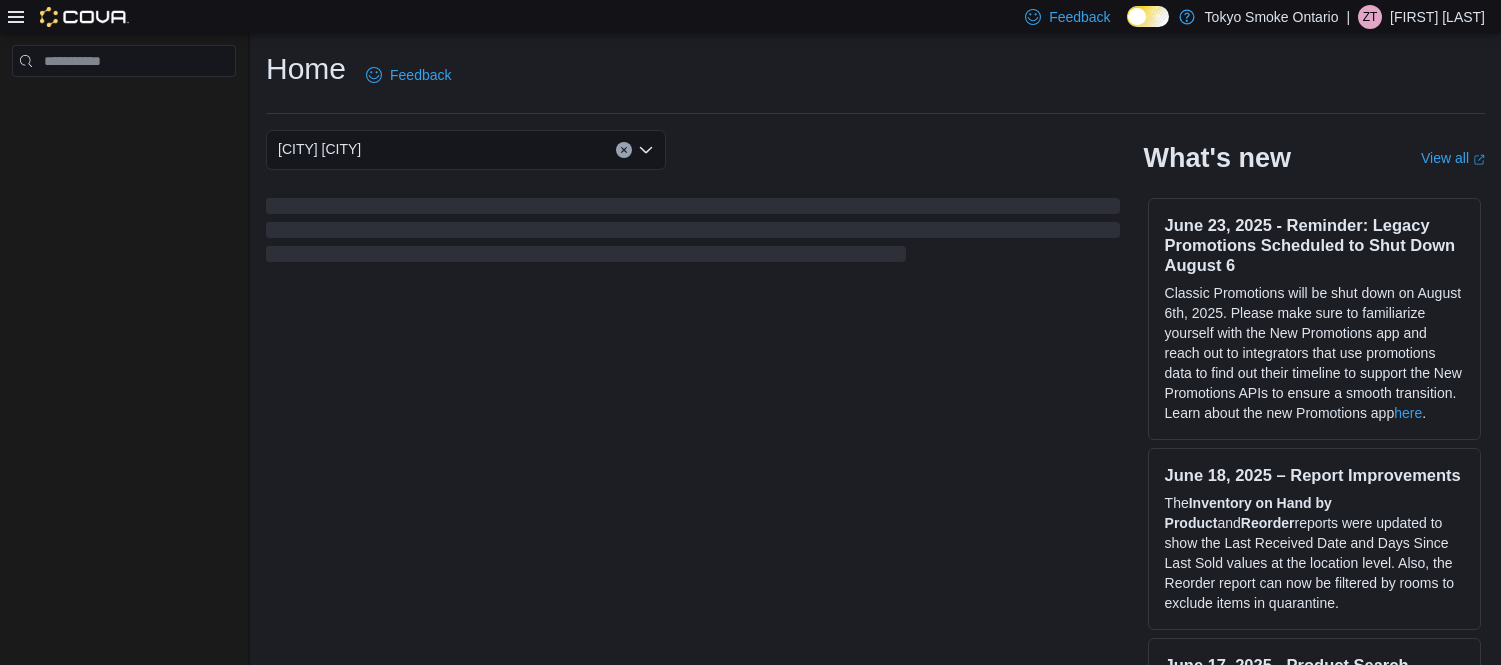 scroll, scrollTop: 0, scrollLeft: 0, axis: both 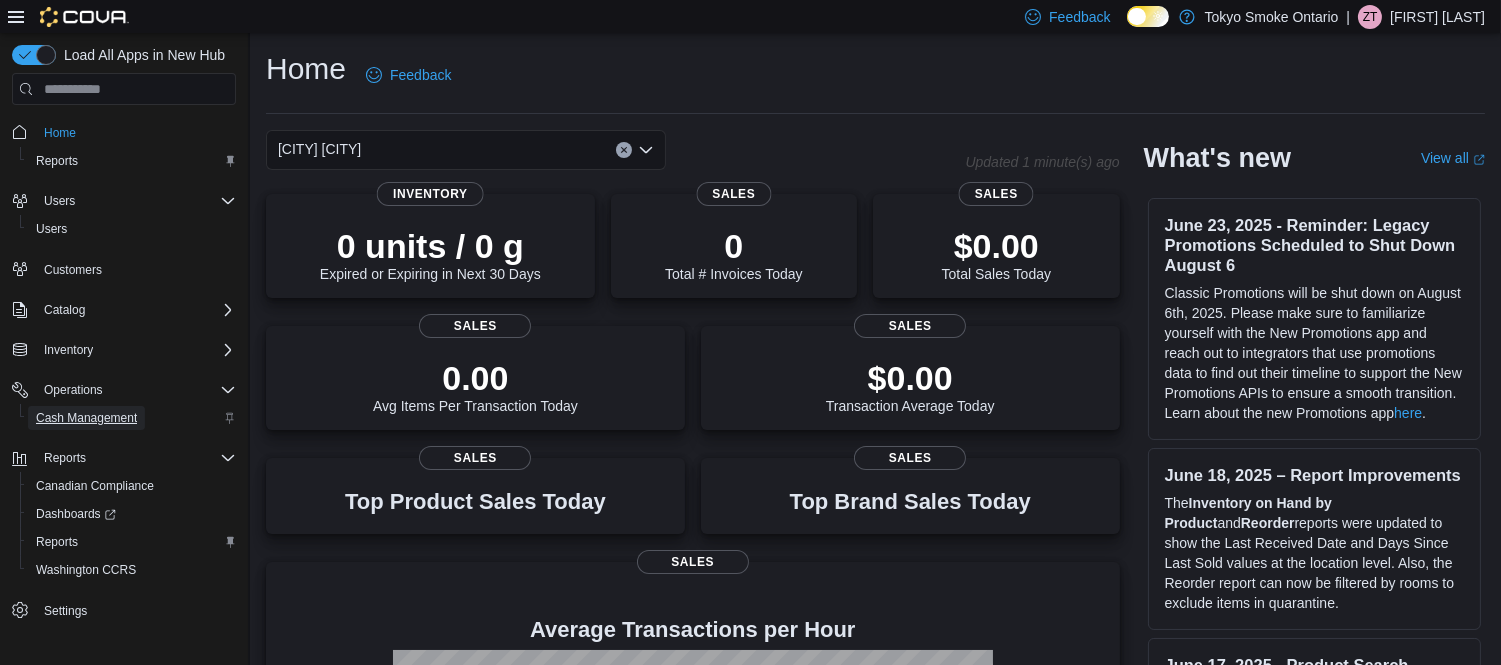 click on "Cash Management" at bounding box center [86, 418] 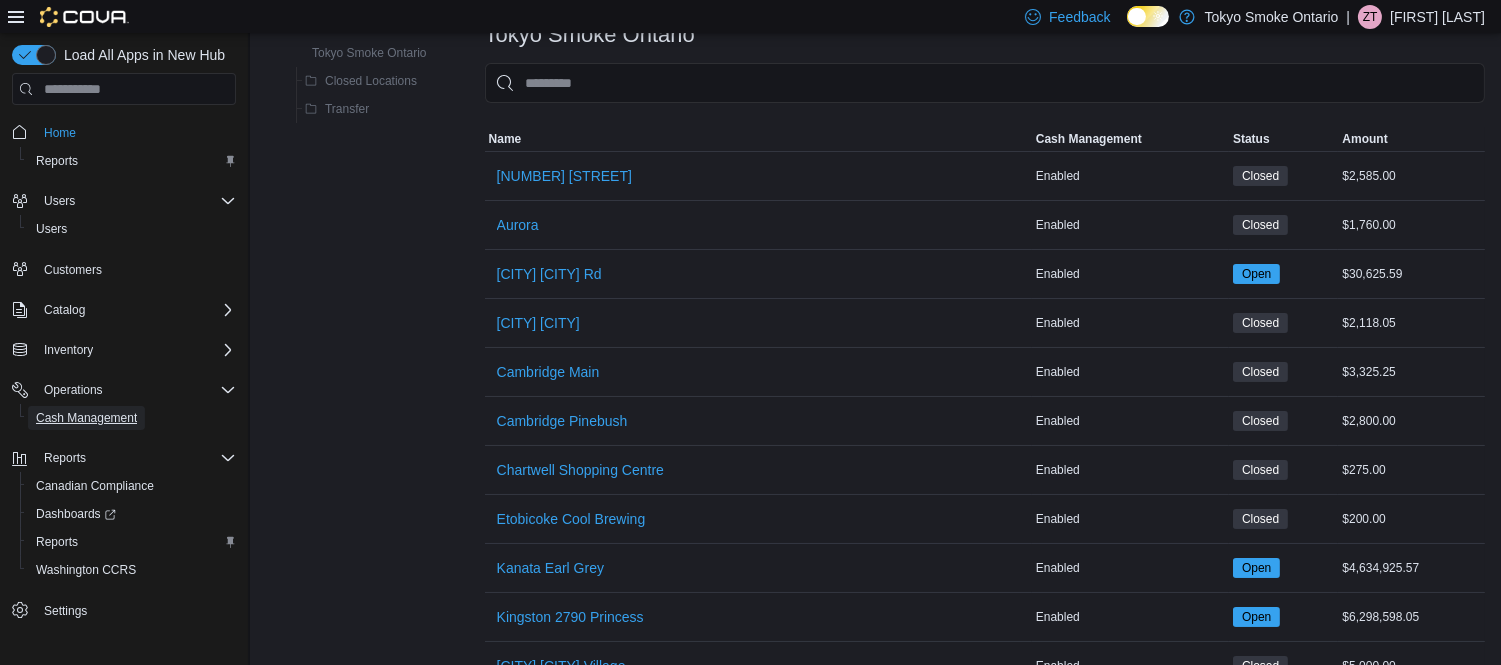 scroll, scrollTop: 555, scrollLeft: 0, axis: vertical 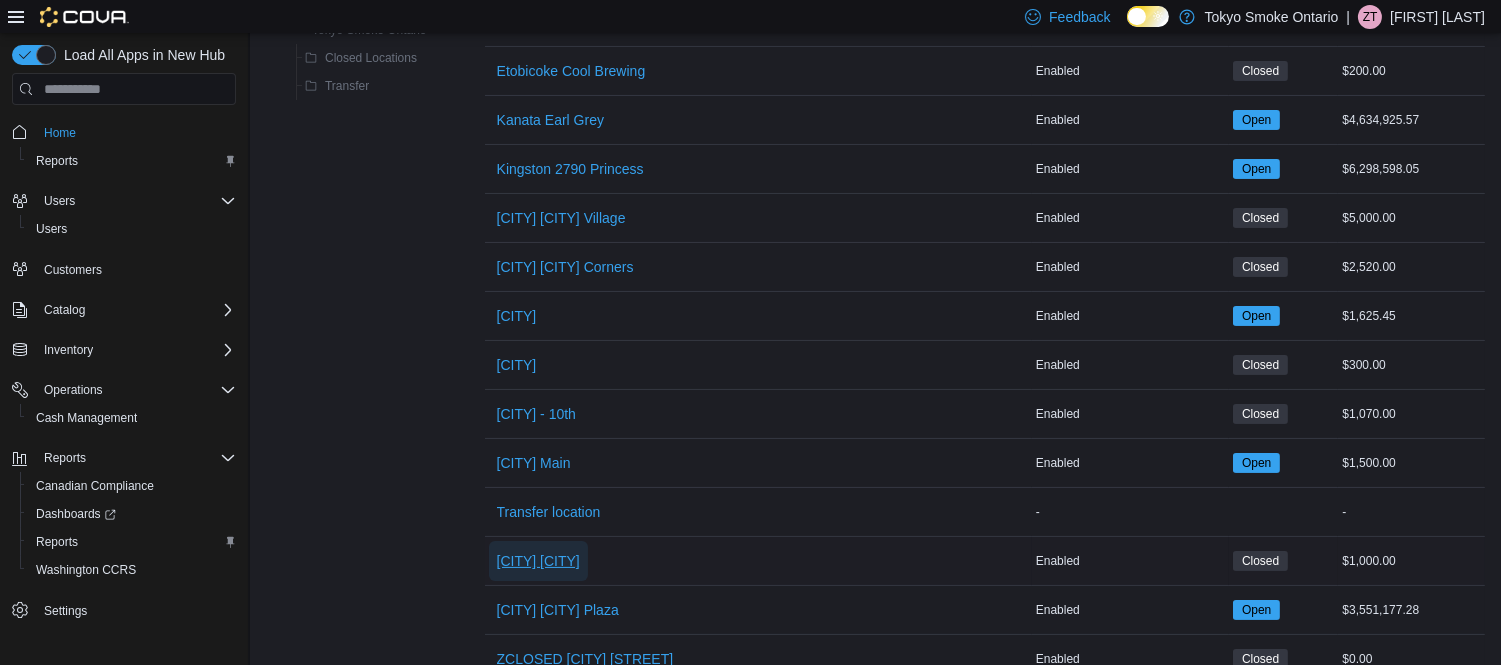 click on "[CITY] [CITY]" at bounding box center [538, 561] 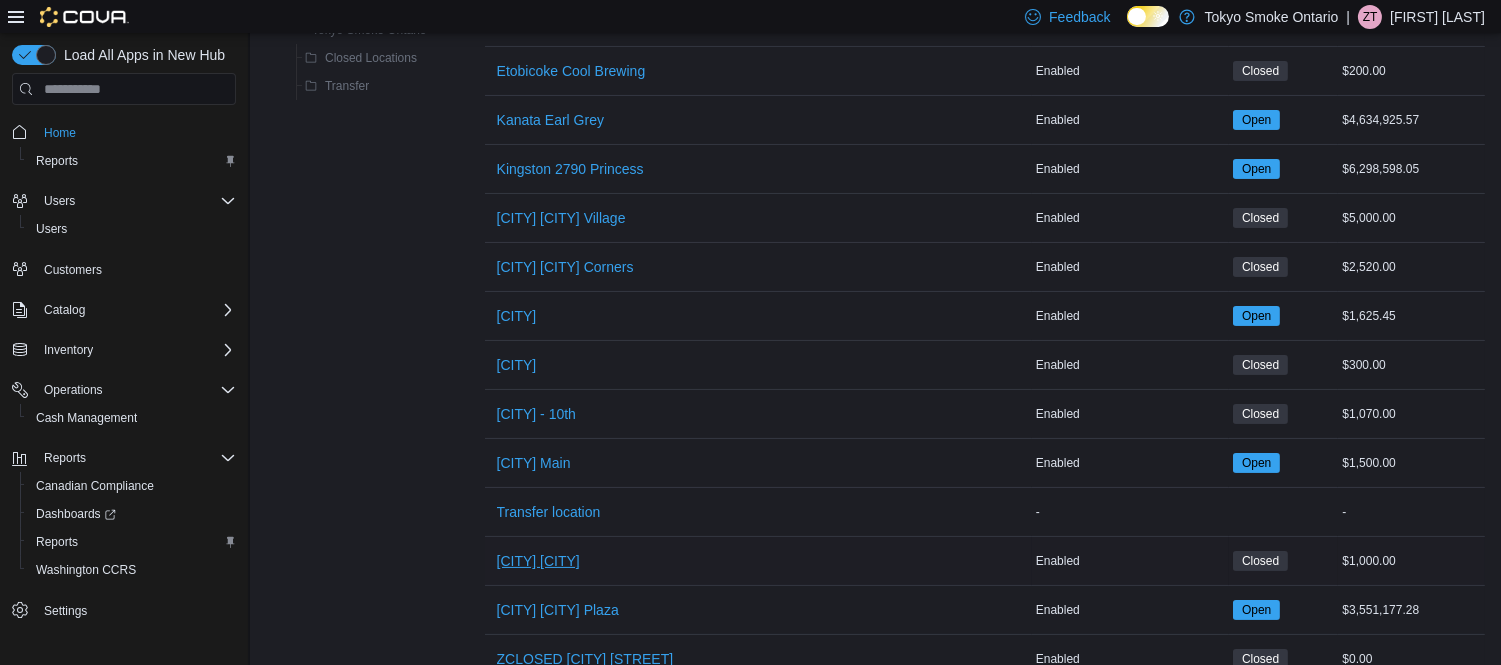 scroll, scrollTop: 0, scrollLeft: 0, axis: both 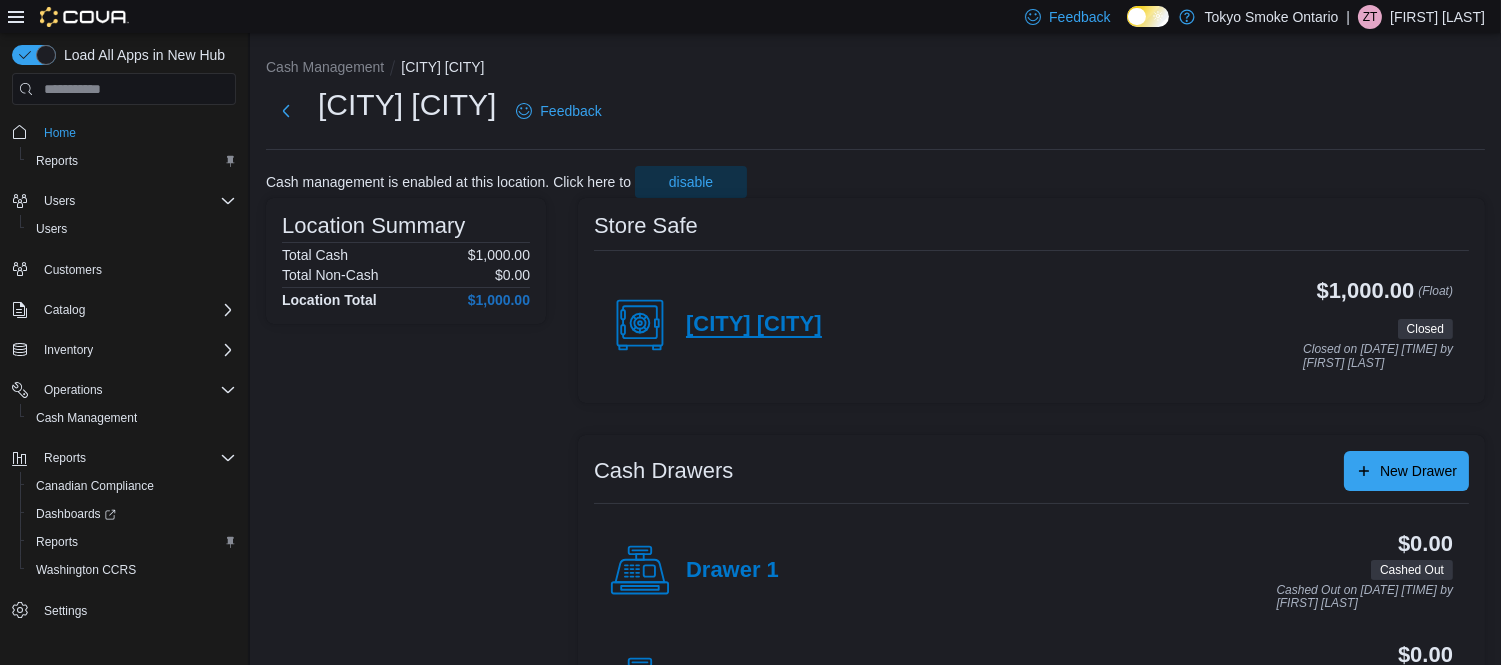 click on "[CITY] [CITY]" at bounding box center [754, 325] 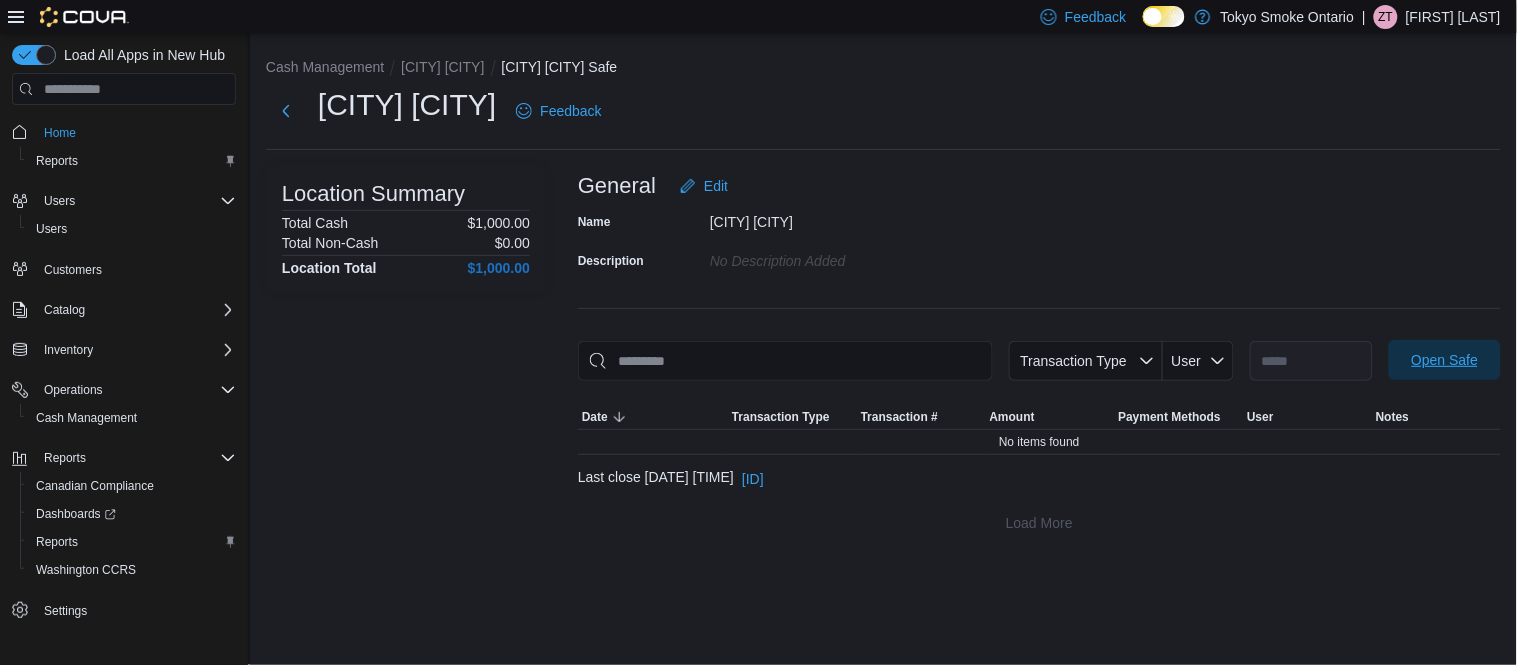 click on "Open Safe" at bounding box center (1445, 360) 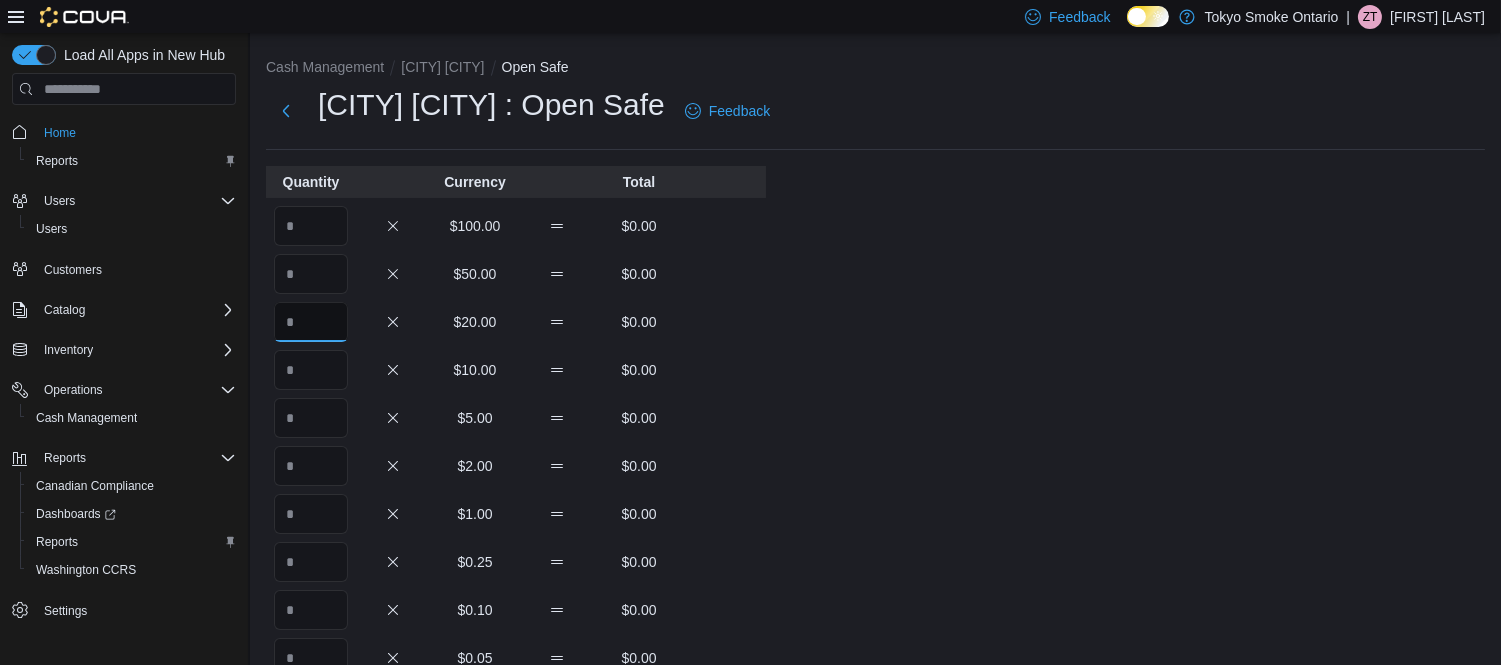 click at bounding box center [311, 322] 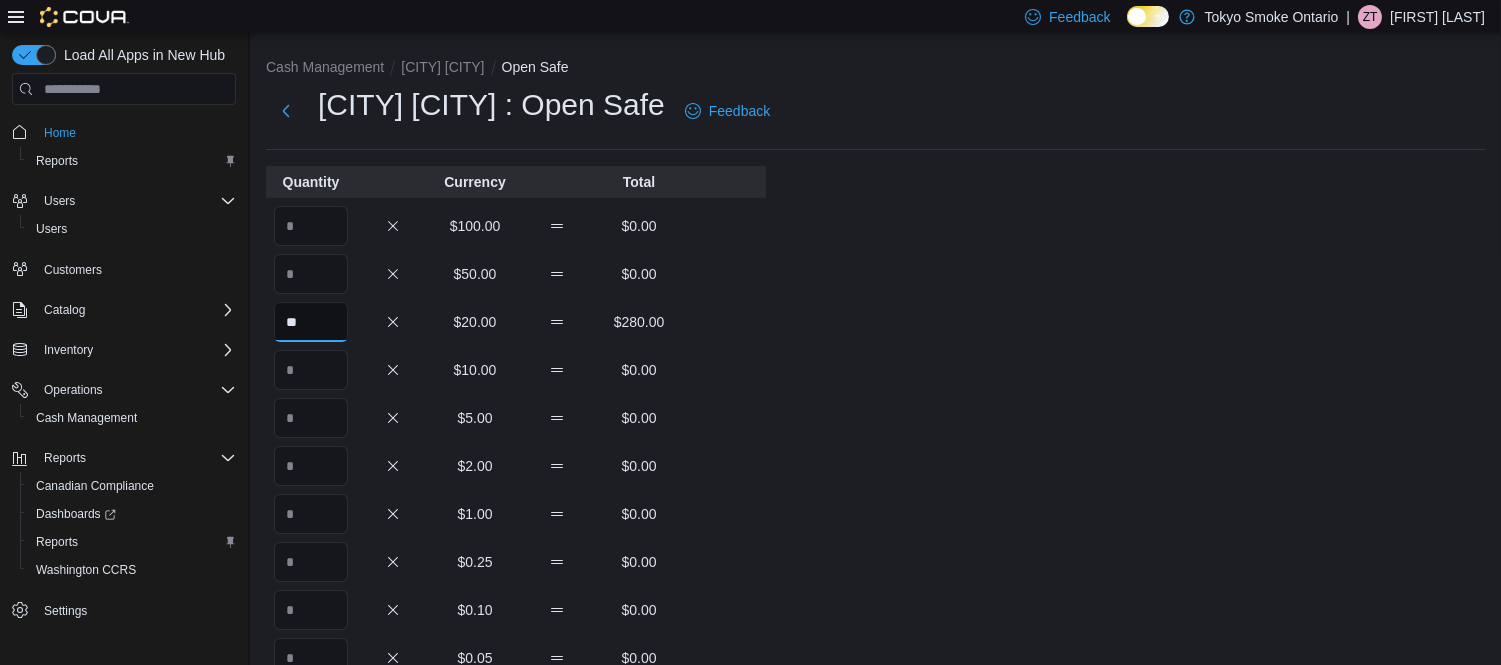 type on "**" 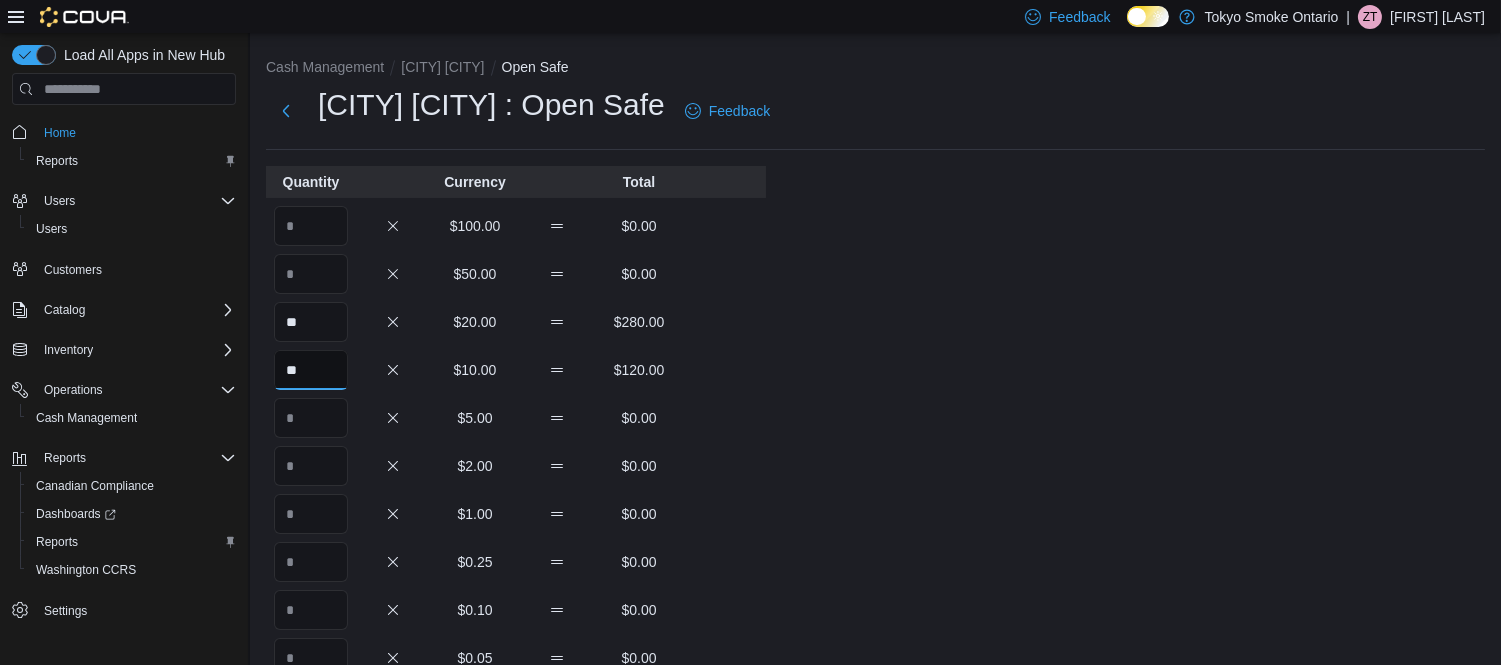 type on "**" 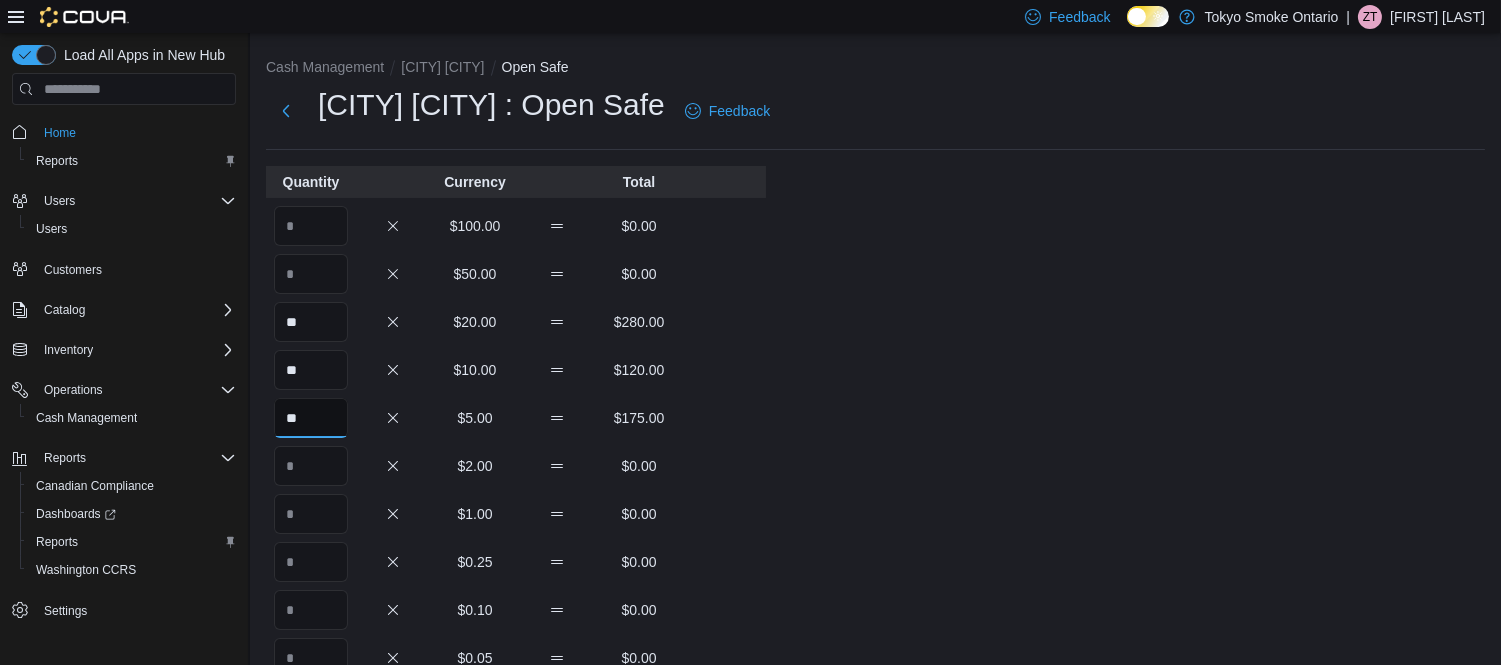 type on "**" 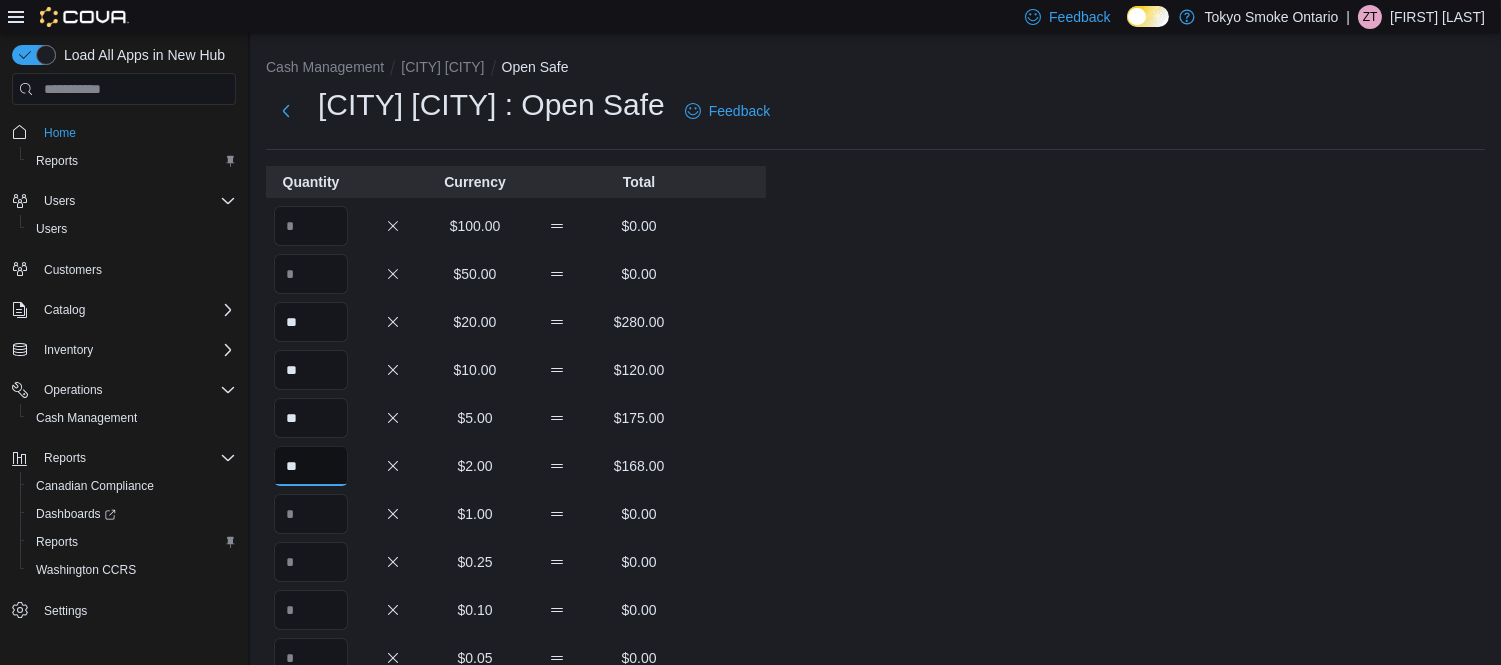 type on "**" 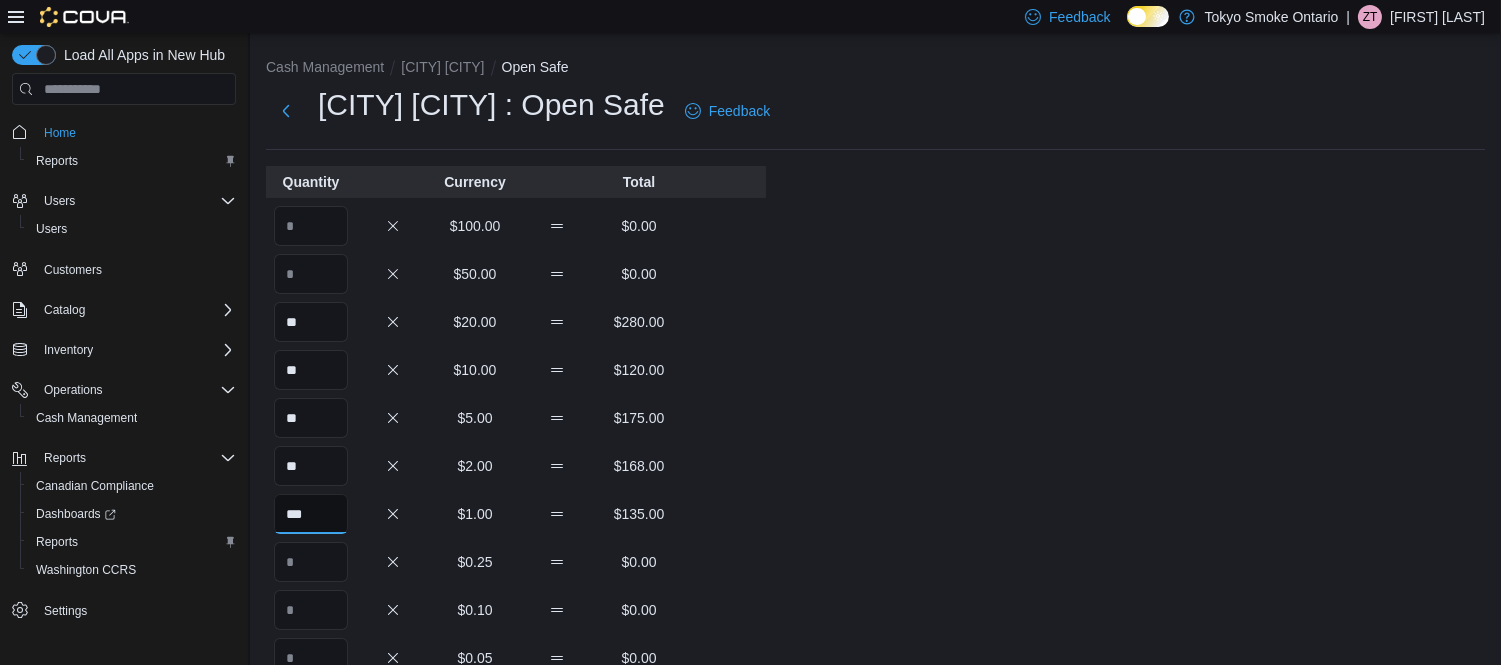 type on "***" 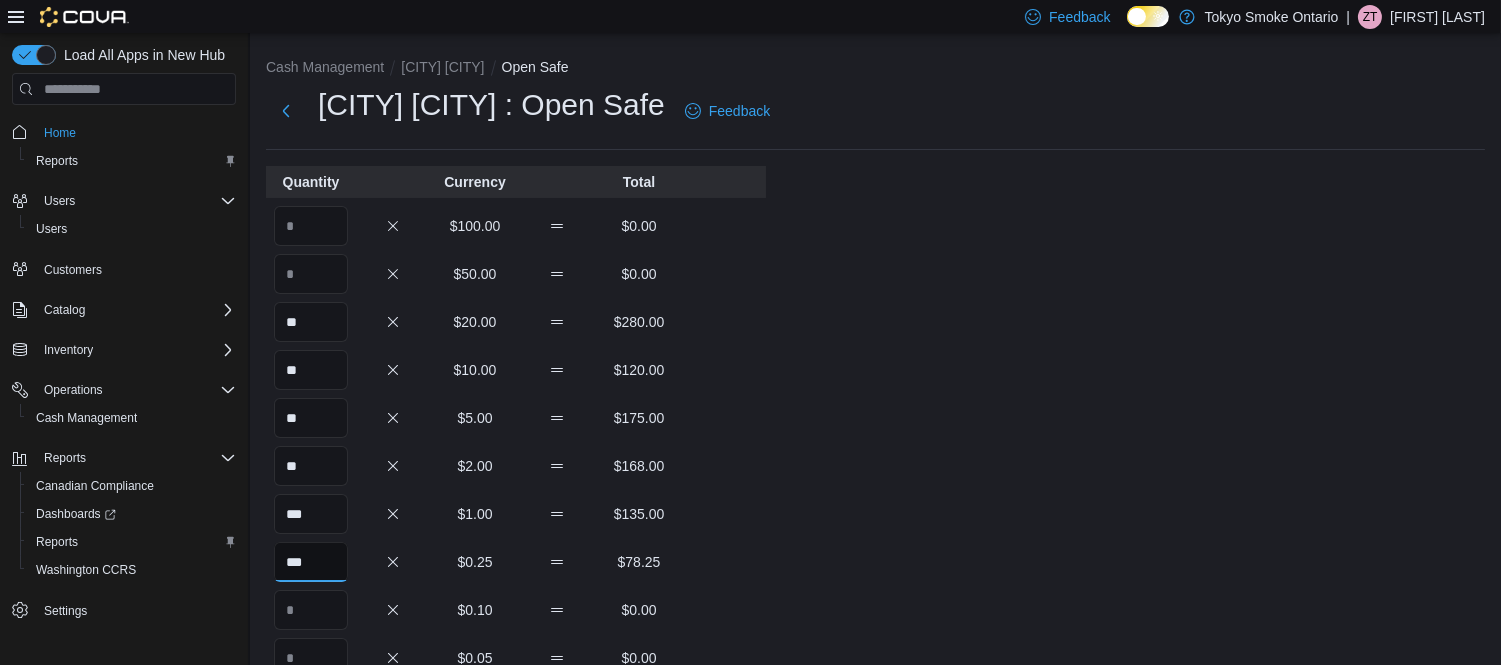 type on "***" 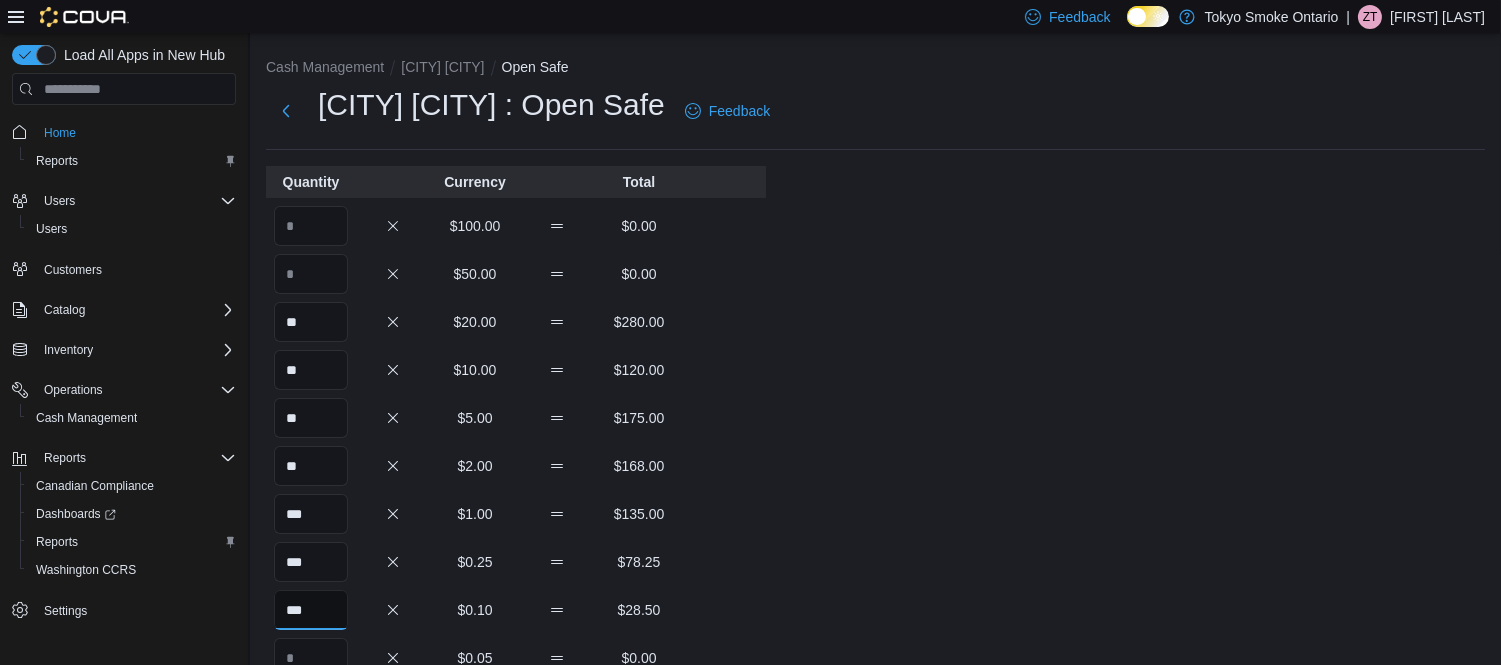 type on "***" 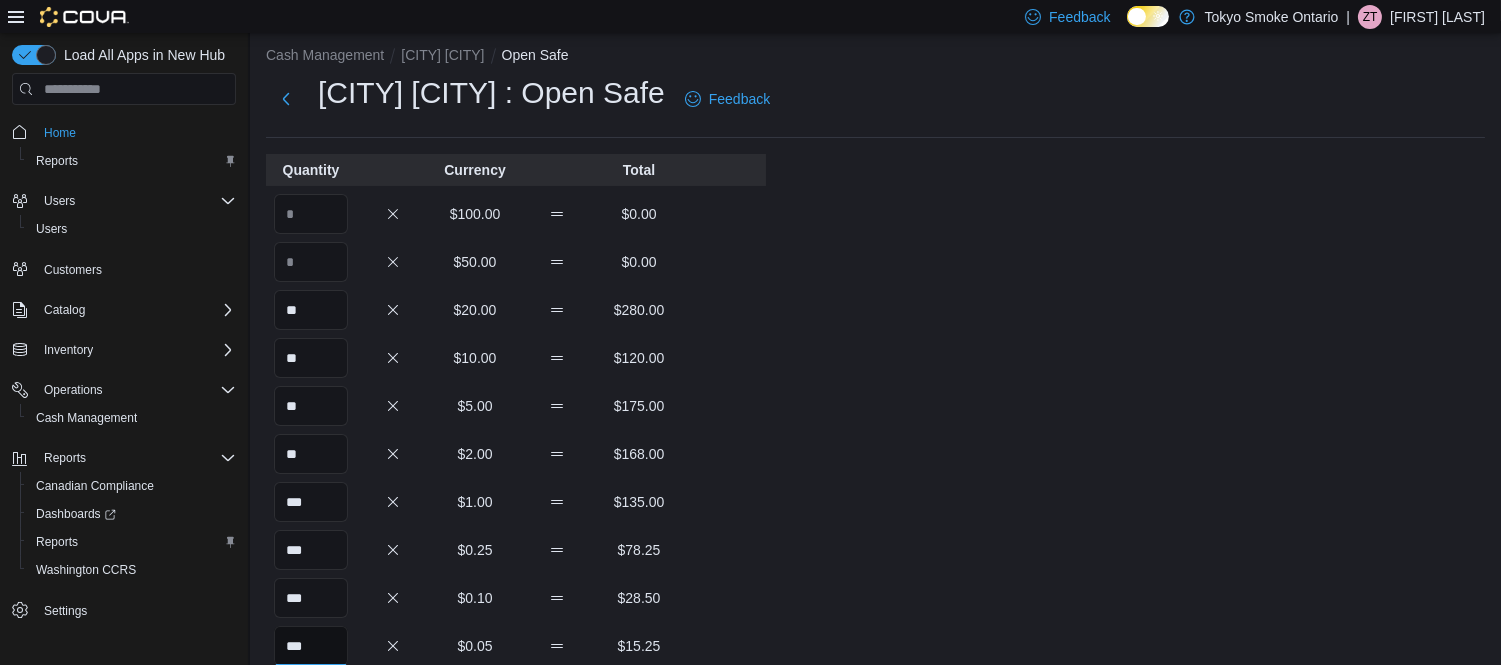 scroll, scrollTop: 411, scrollLeft: 0, axis: vertical 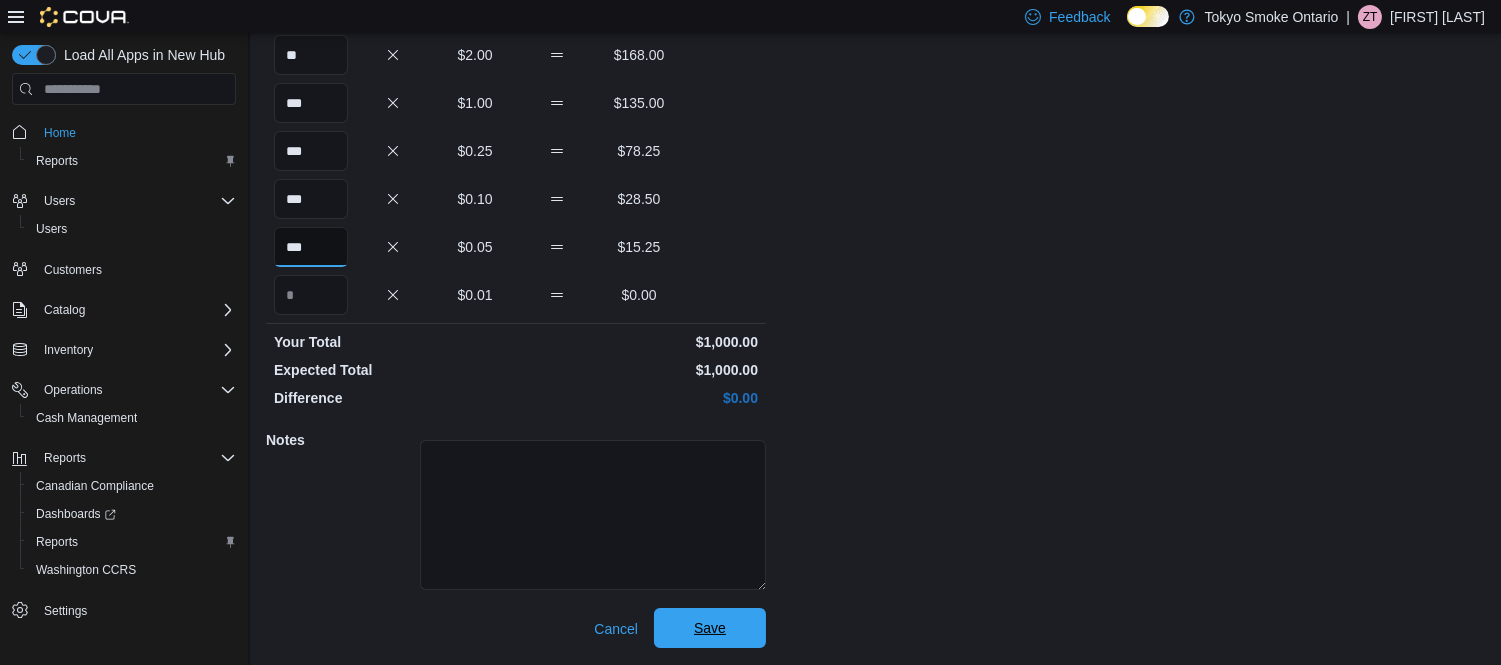 type on "***" 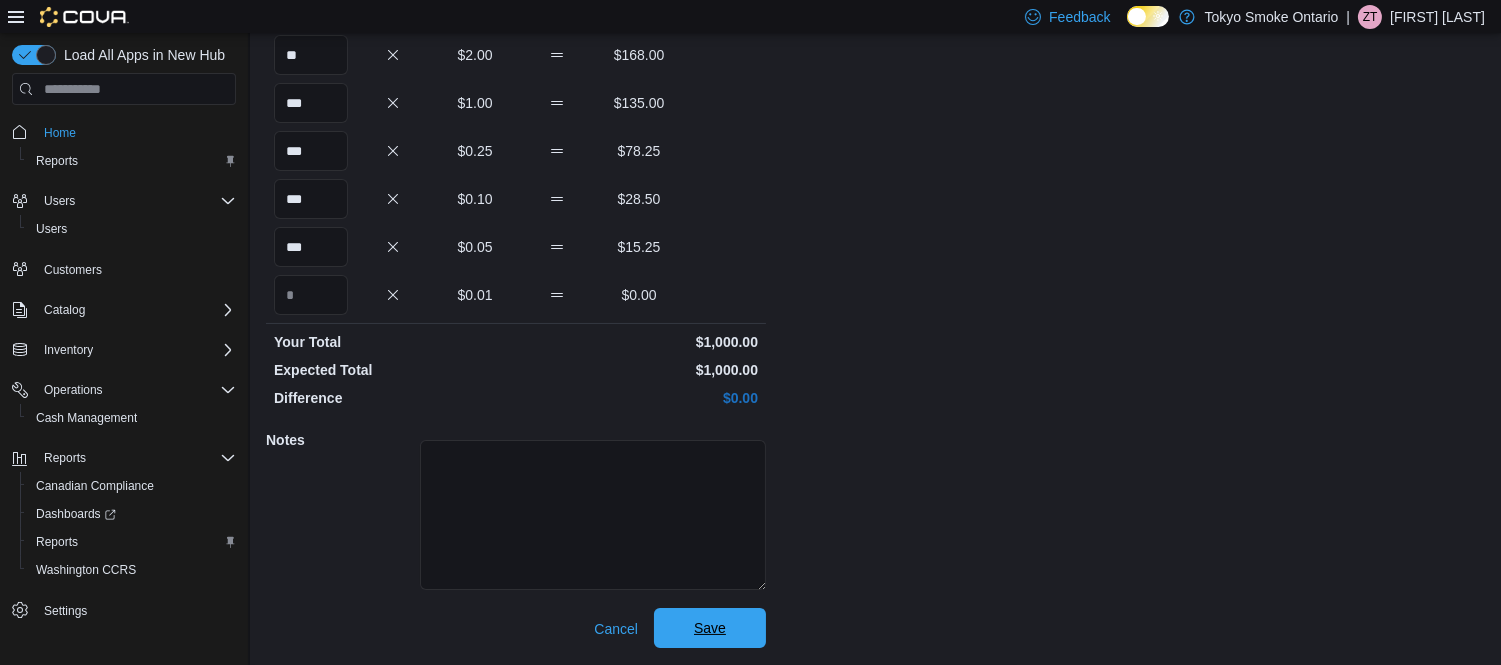 click on "Save" at bounding box center [710, 628] 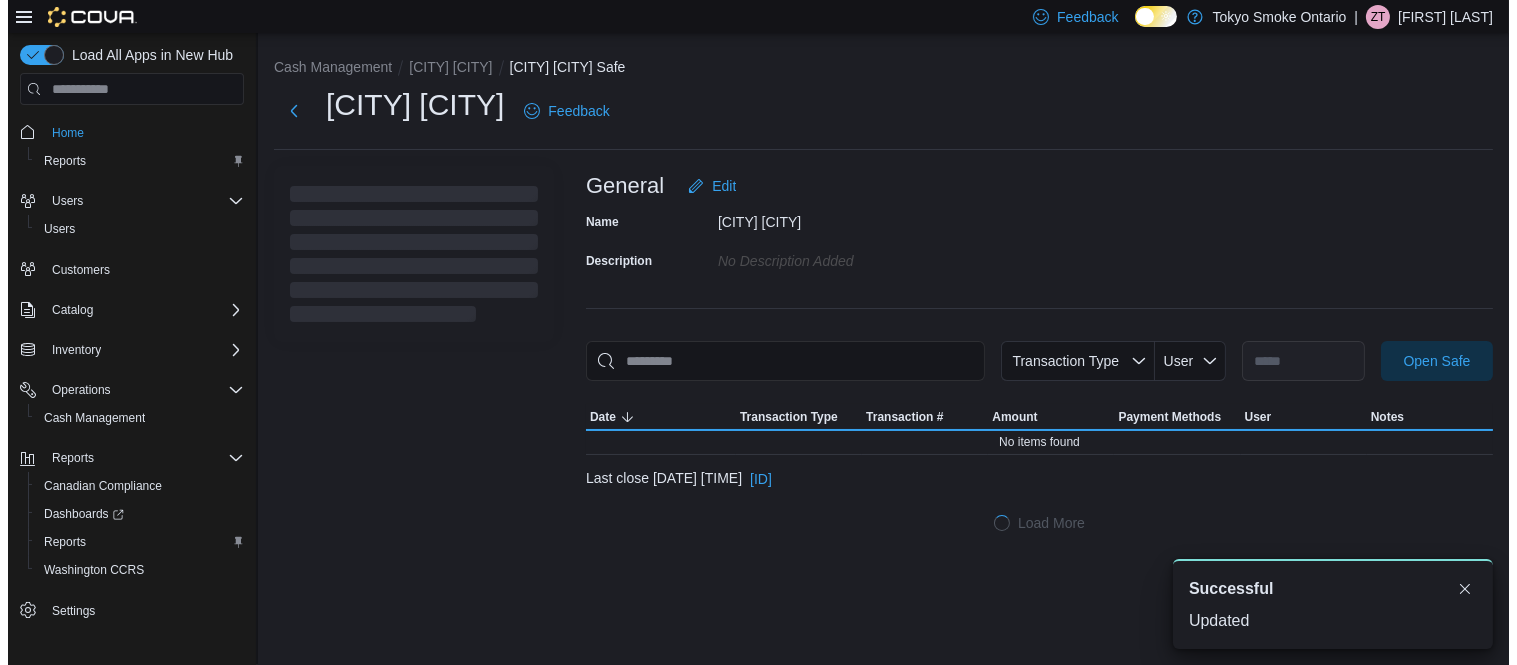 scroll, scrollTop: 0, scrollLeft: 0, axis: both 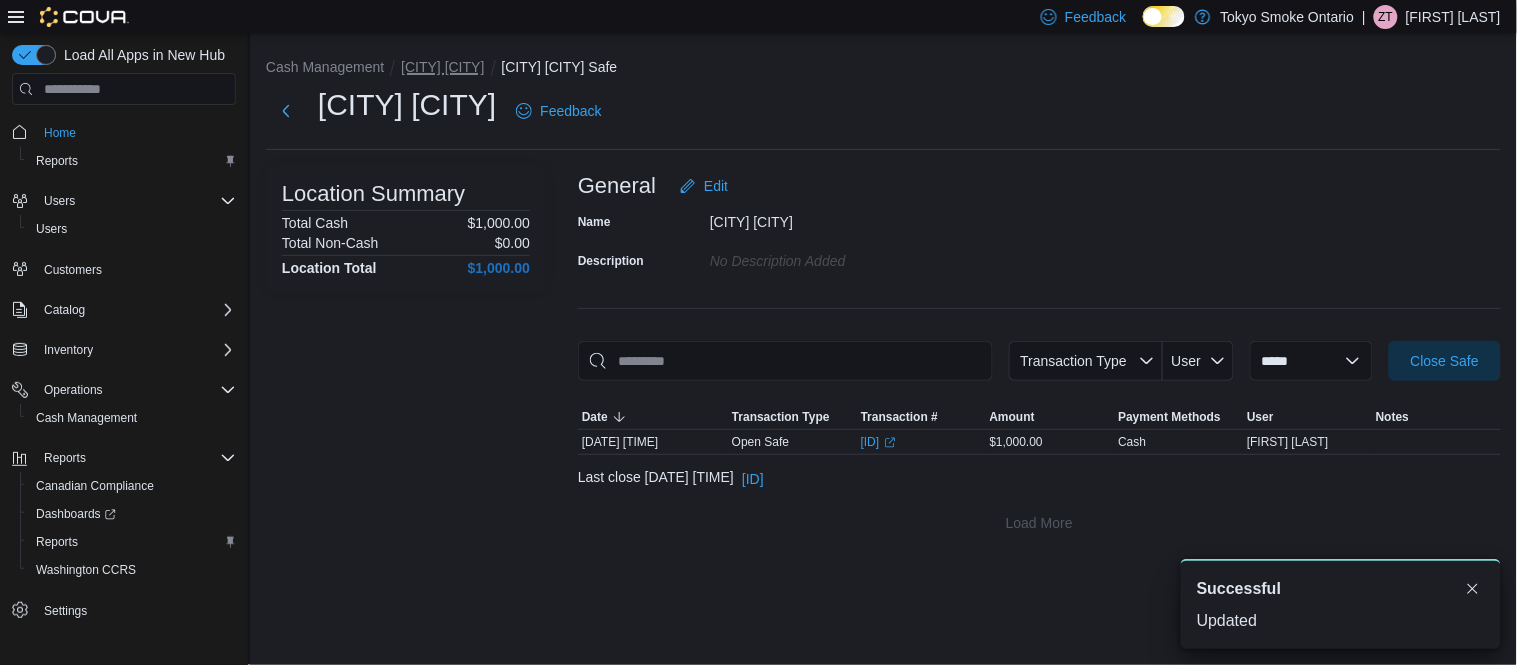 click on "[CITY] [CITY]" at bounding box center [442, 67] 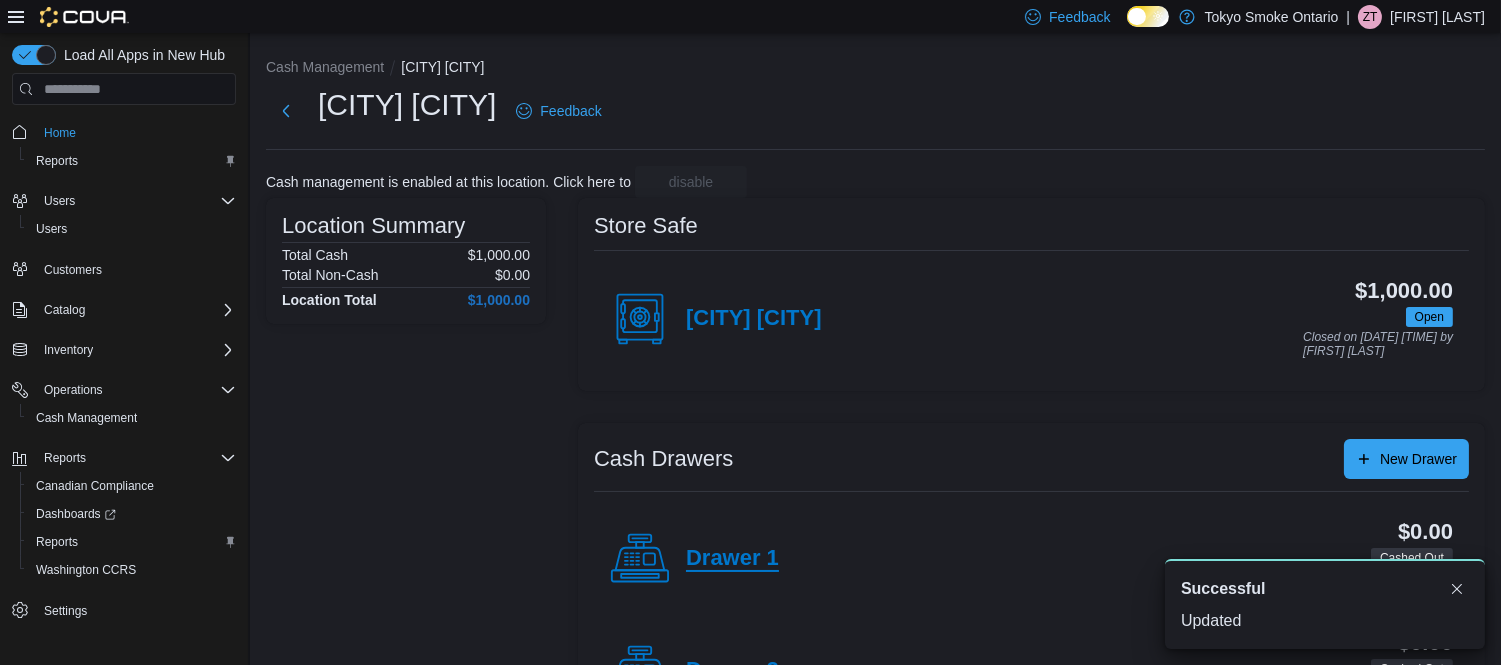 click on "Drawer 1" at bounding box center (732, 559) 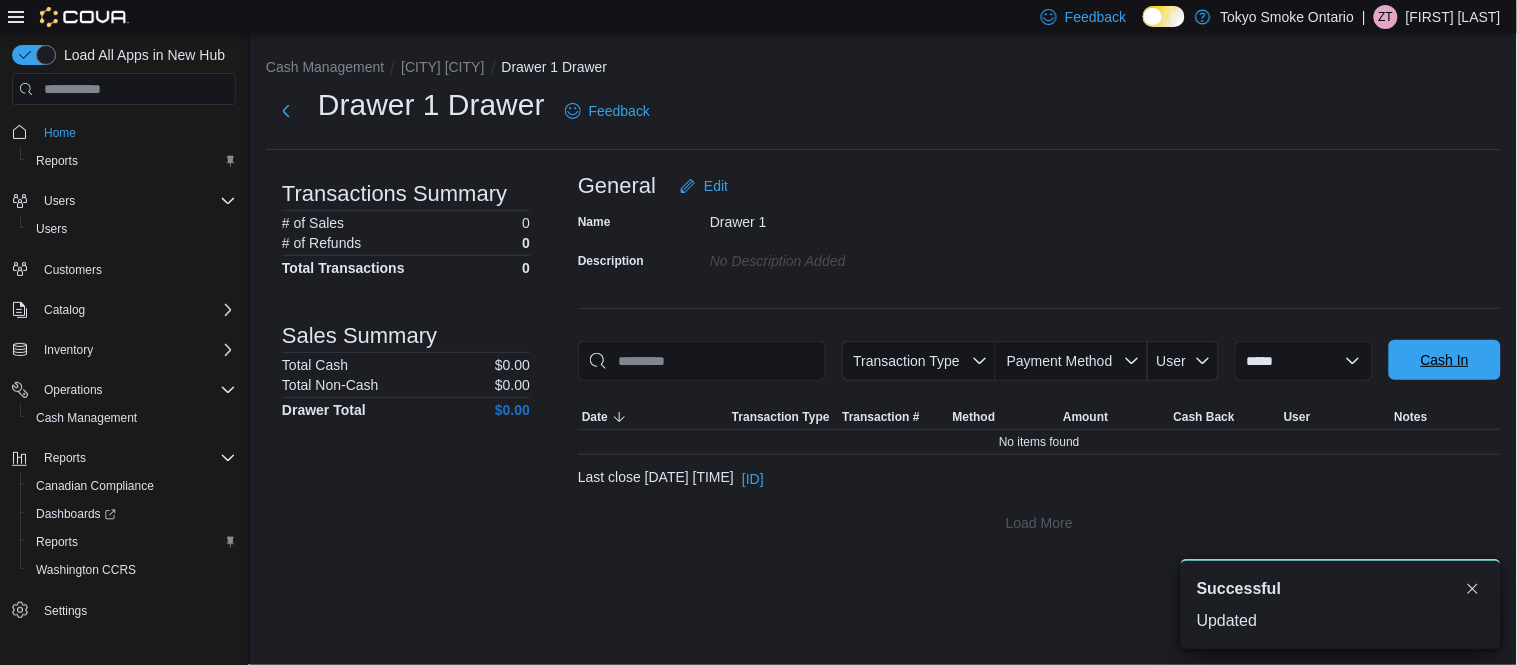 click on "Cash In" at bounding box center (1445, 360) 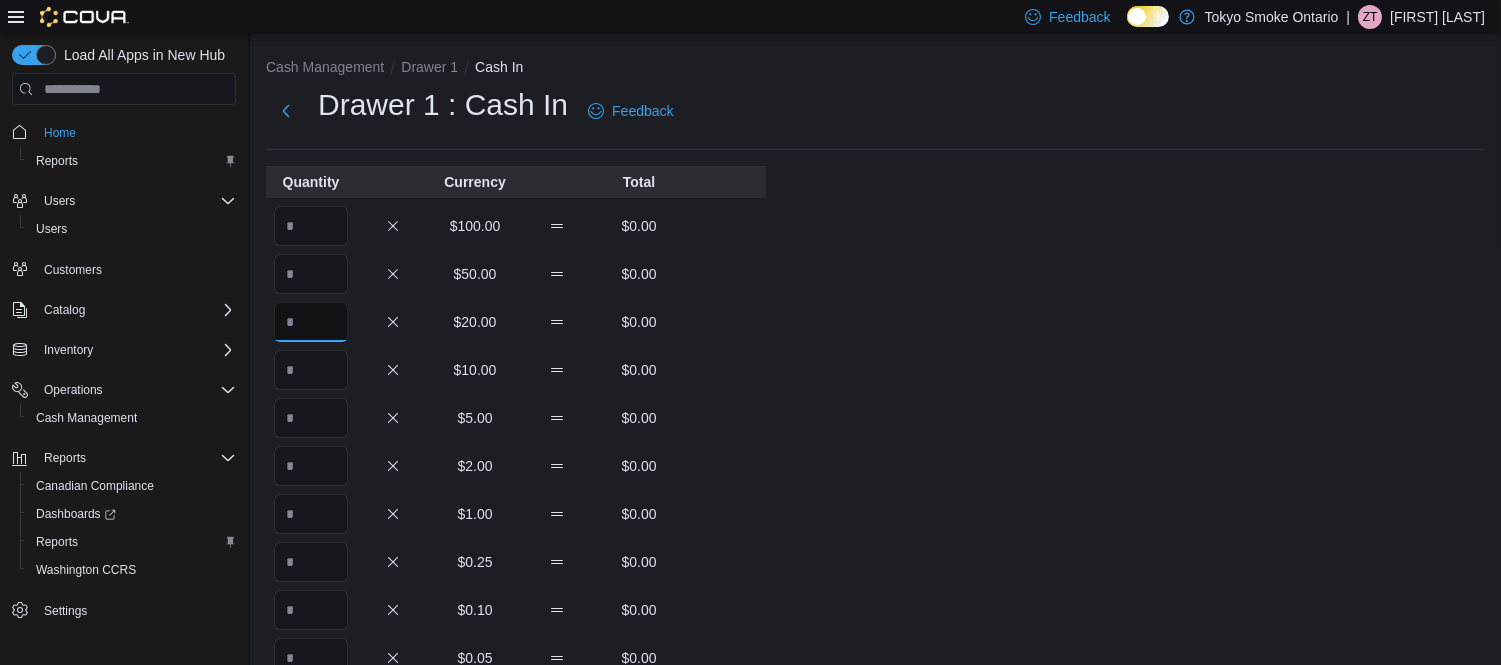click at bounding box center [311, 322] 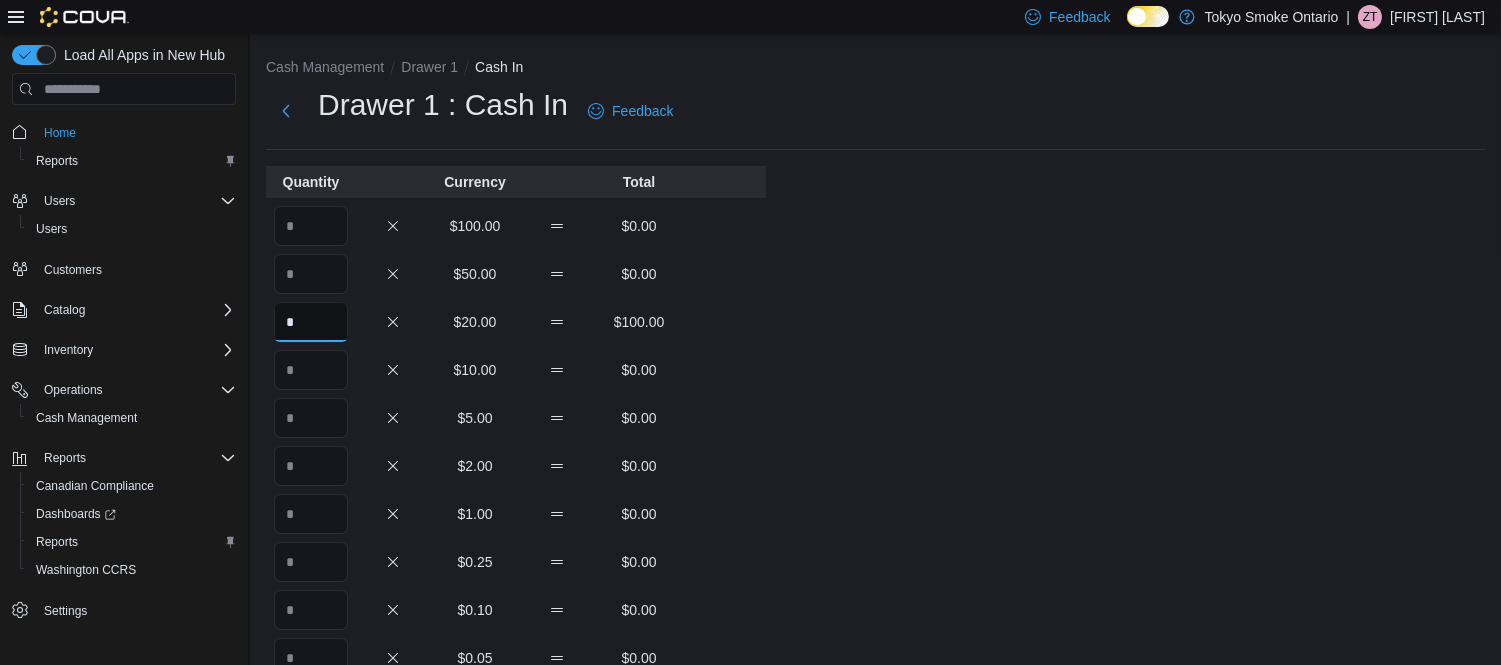 type on "*" 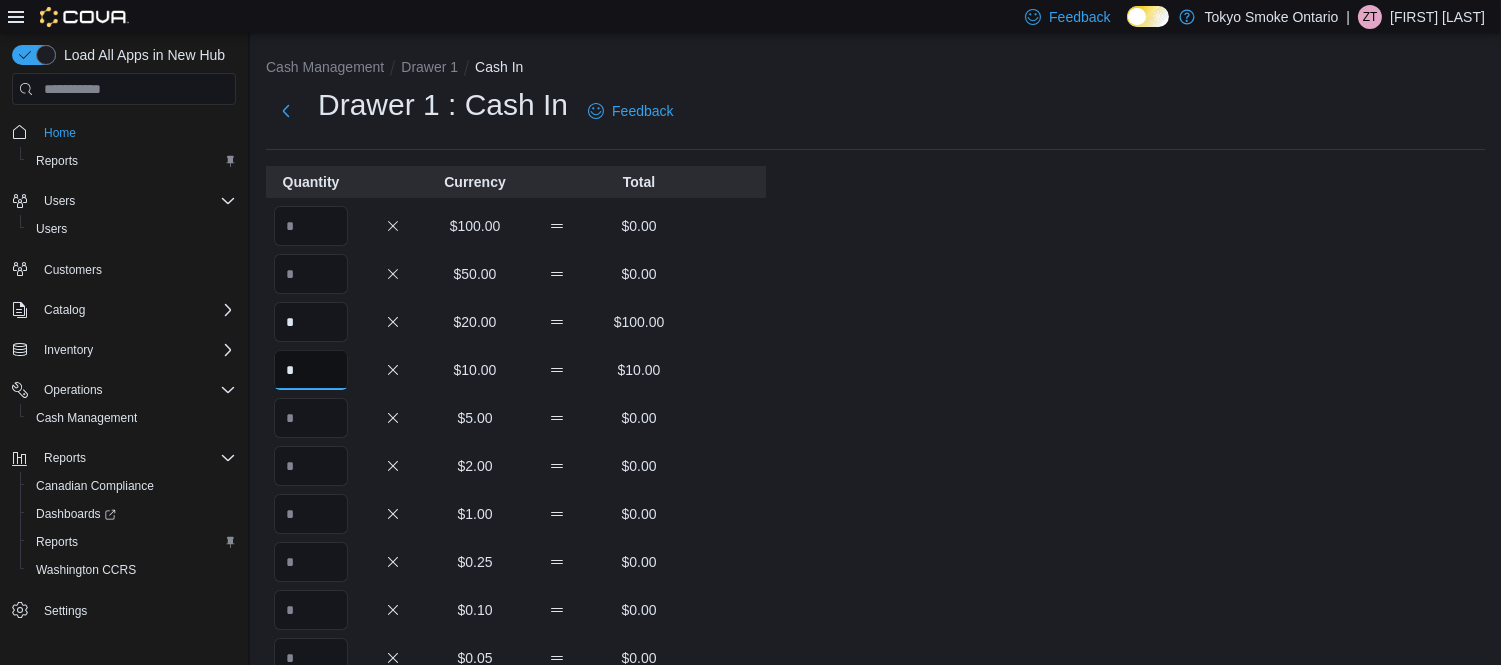 type on "*" 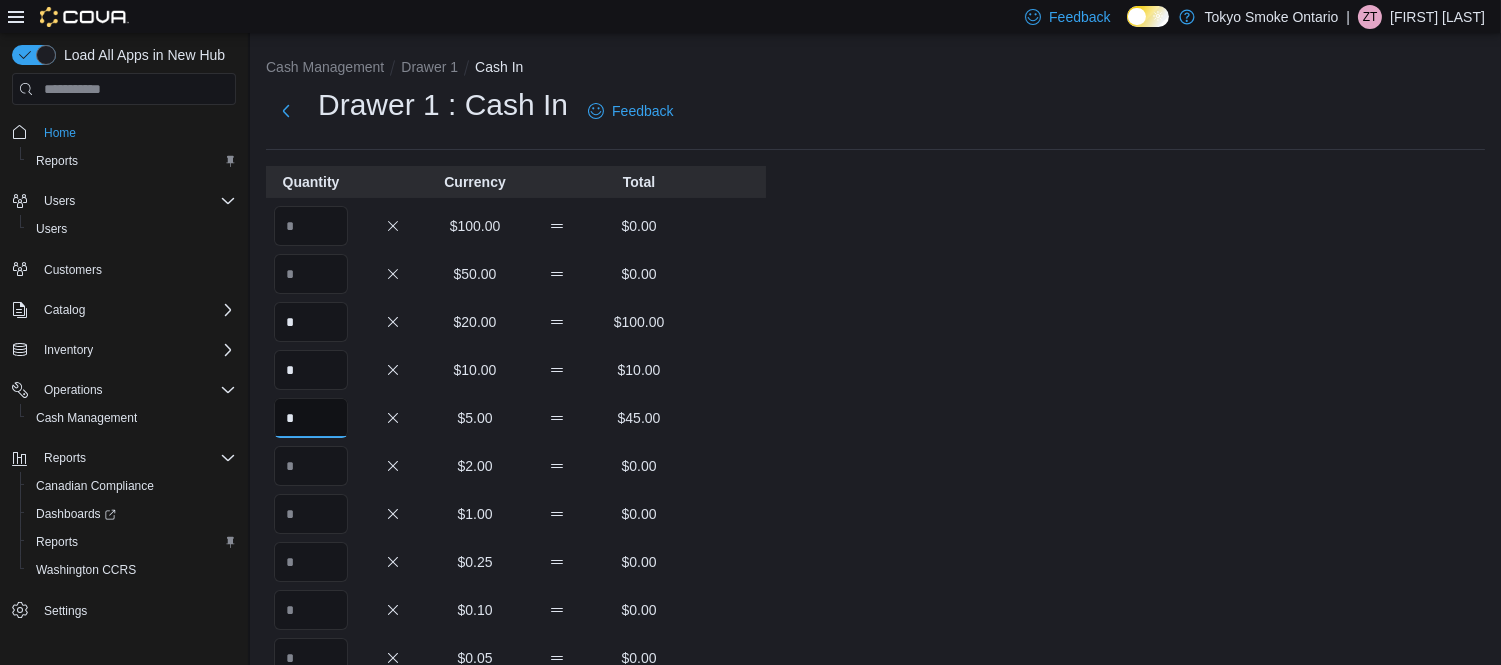 type on "*" 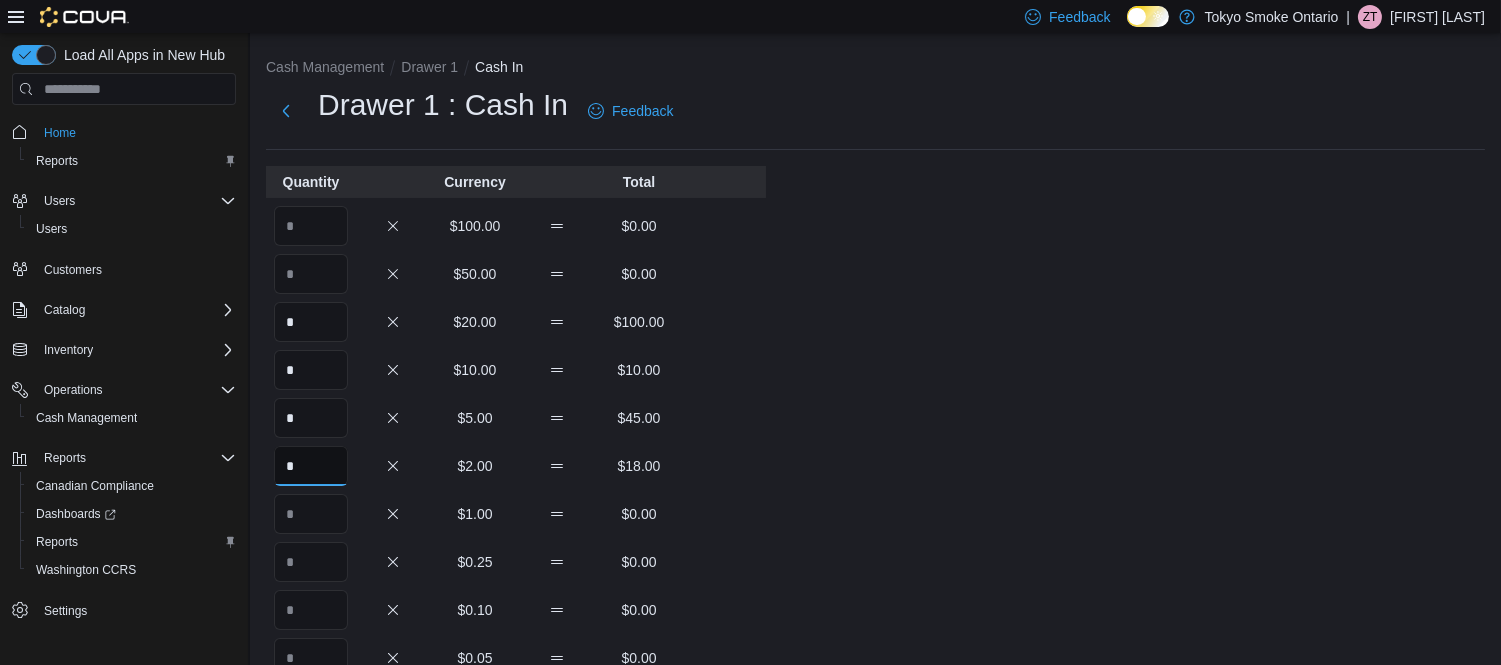 type on "*" 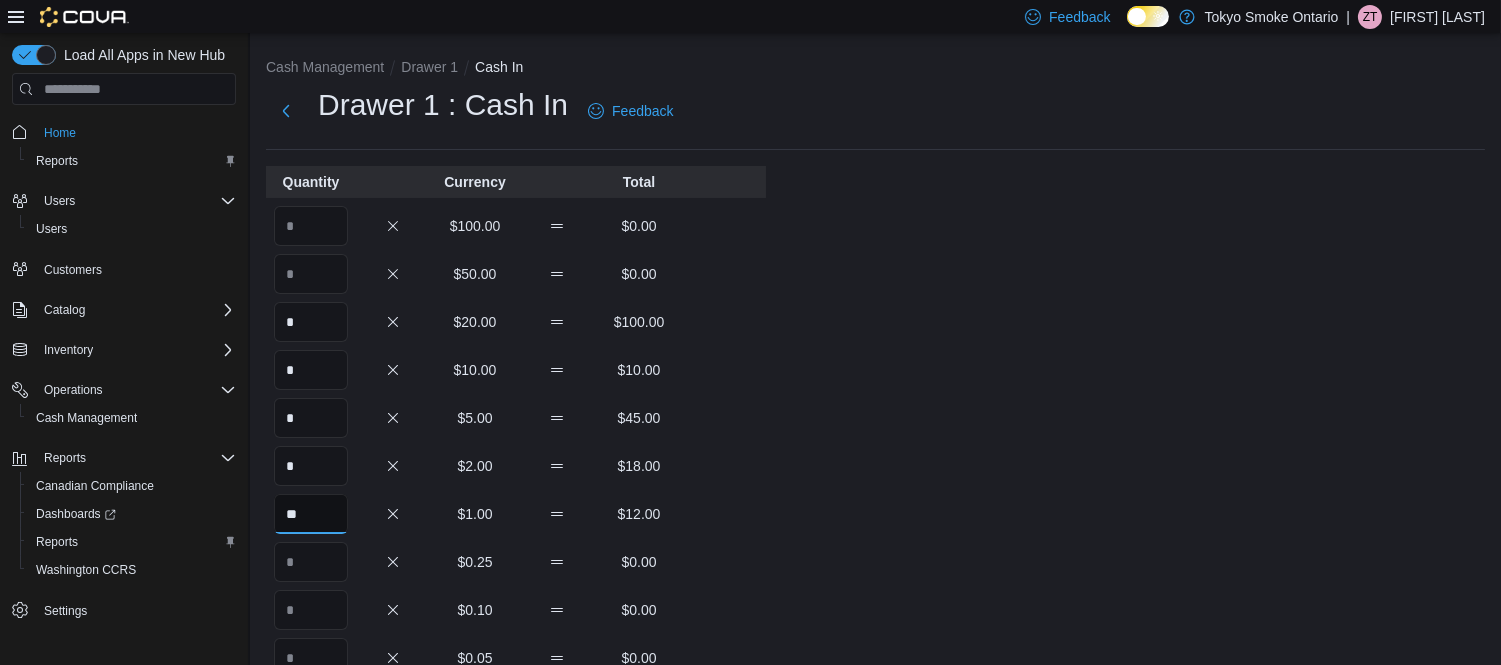 type on "**" 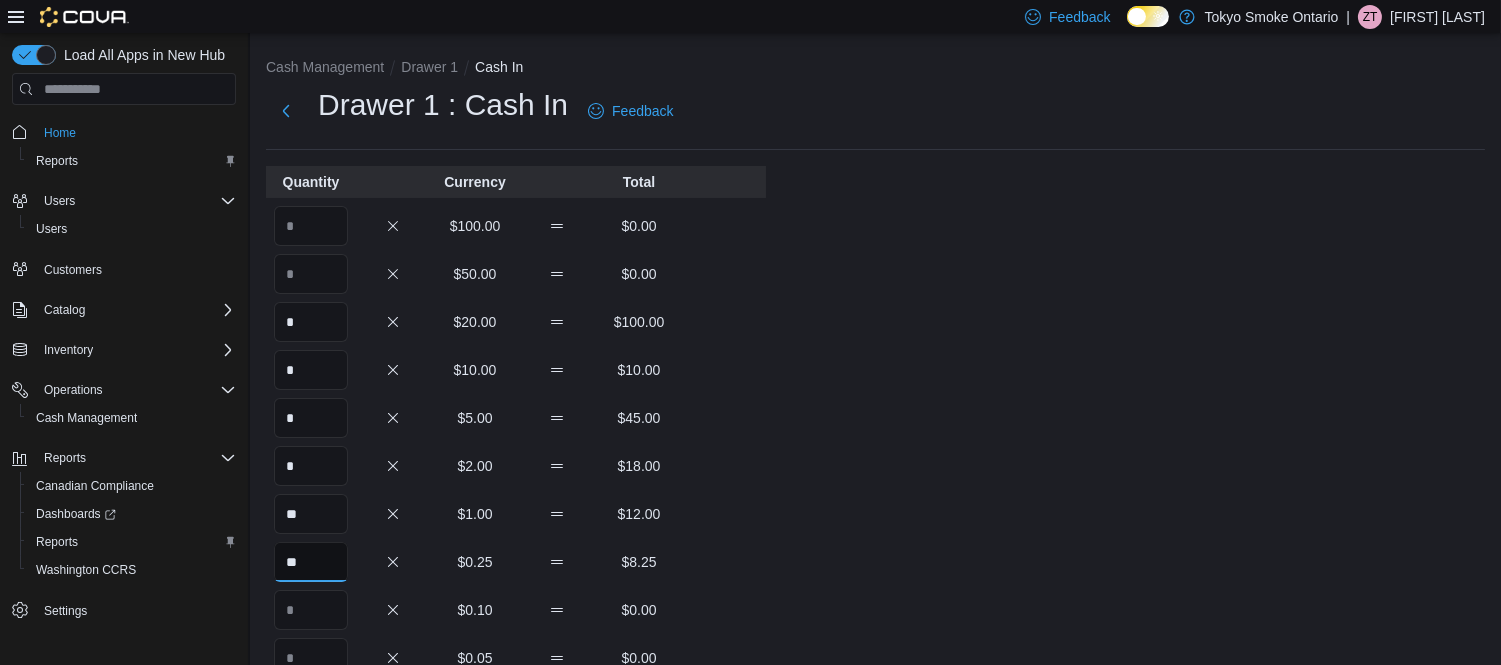 type on "**" 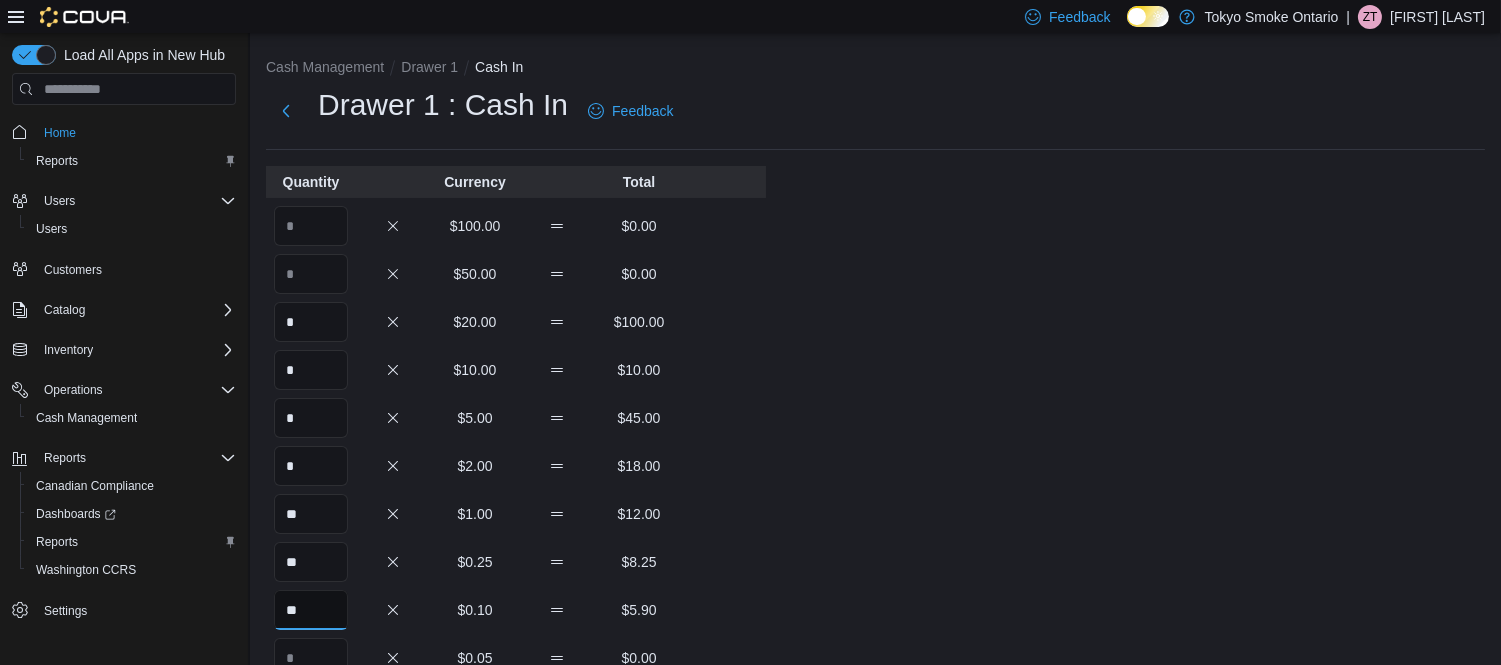 type on "**" 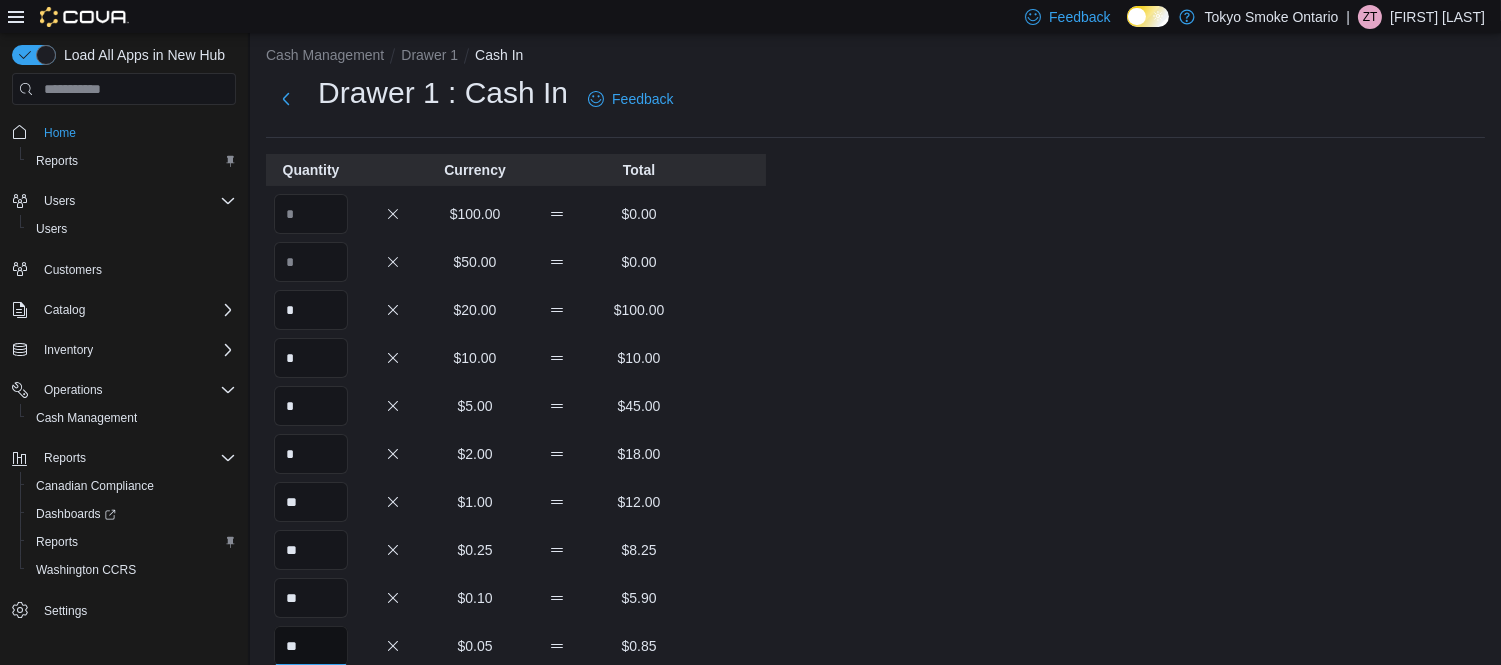 scroll, scrollTop: 411, scrollLeft: 0, axis: vertical 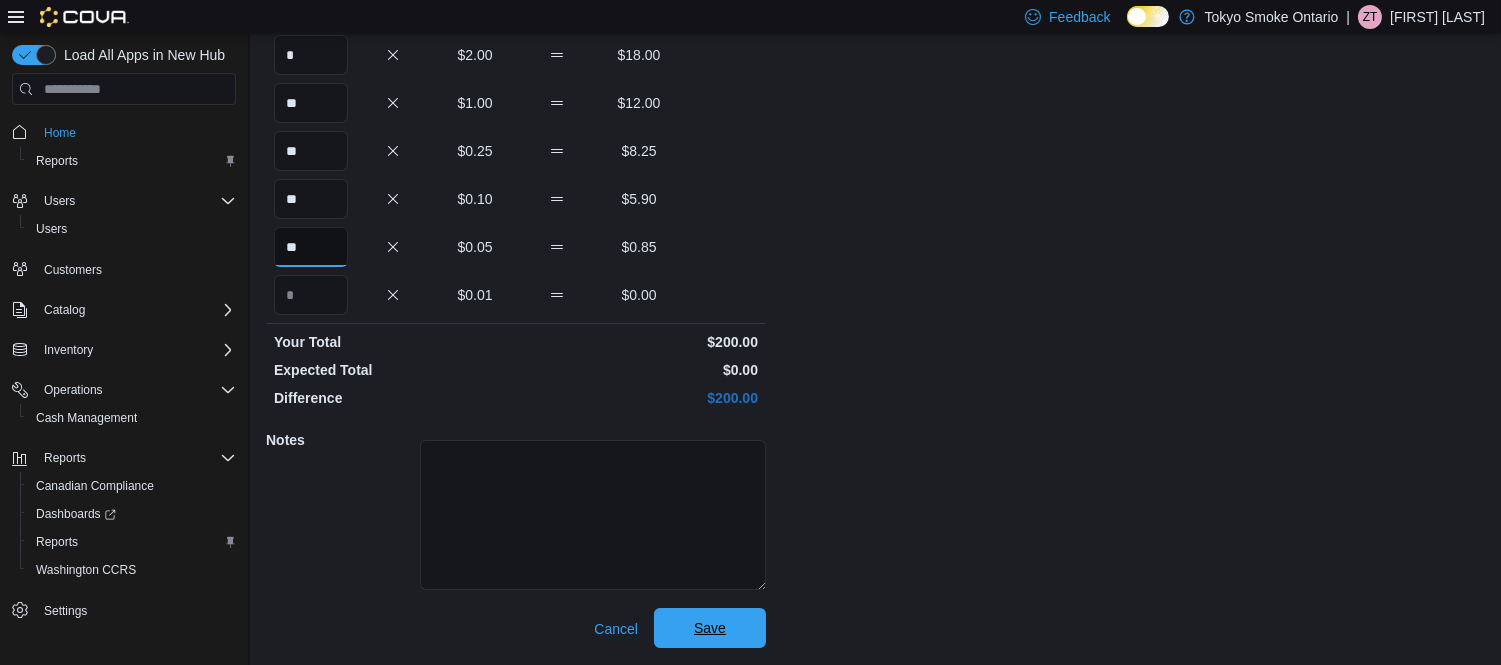 type on "**" 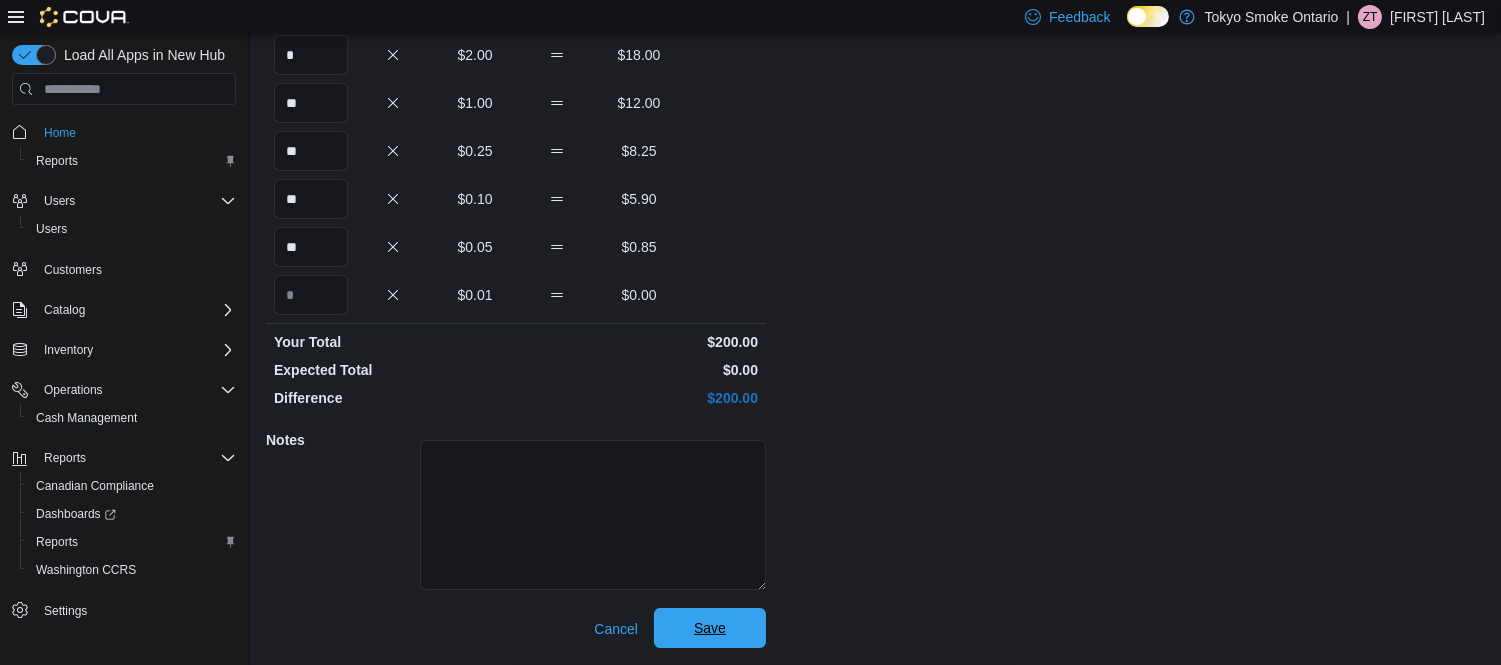 click on "Save" at bounding box center (710, 628) 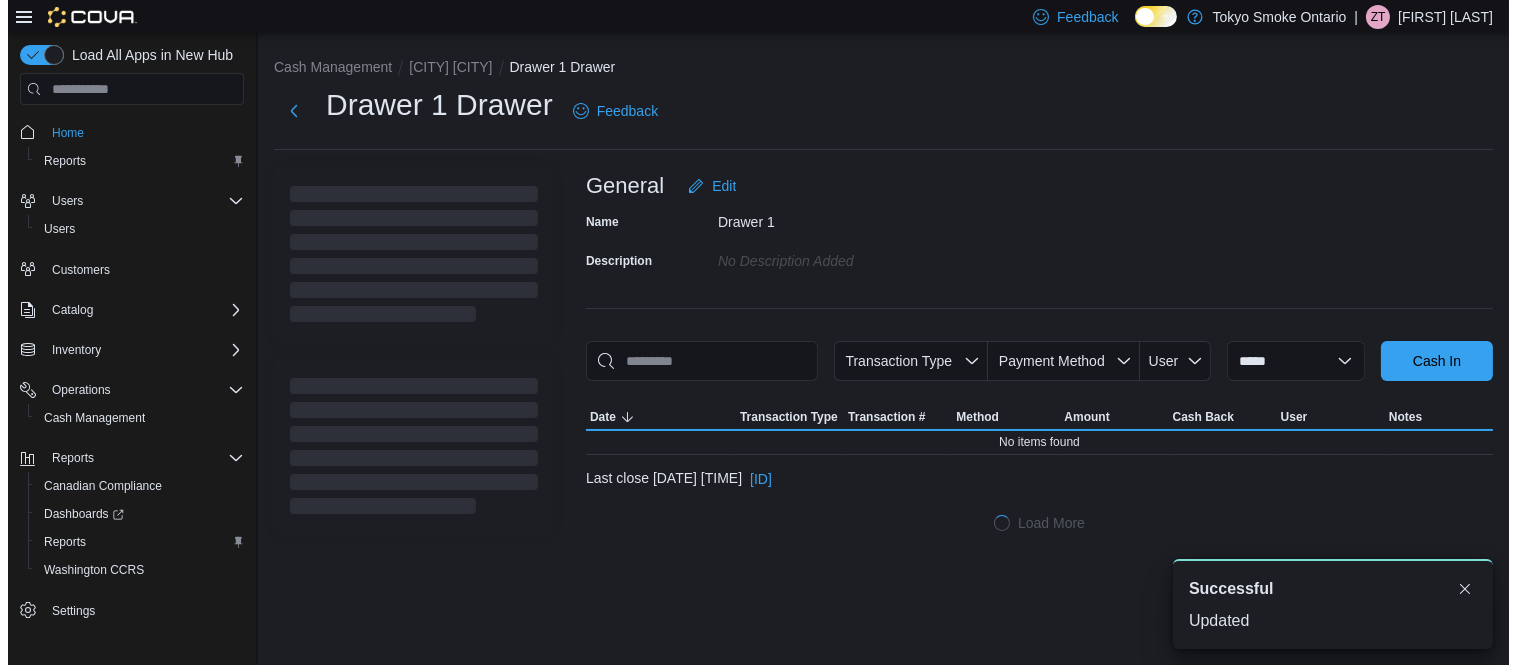 scroll, scrollTop: 0, scrollLeft: 0, axis: both 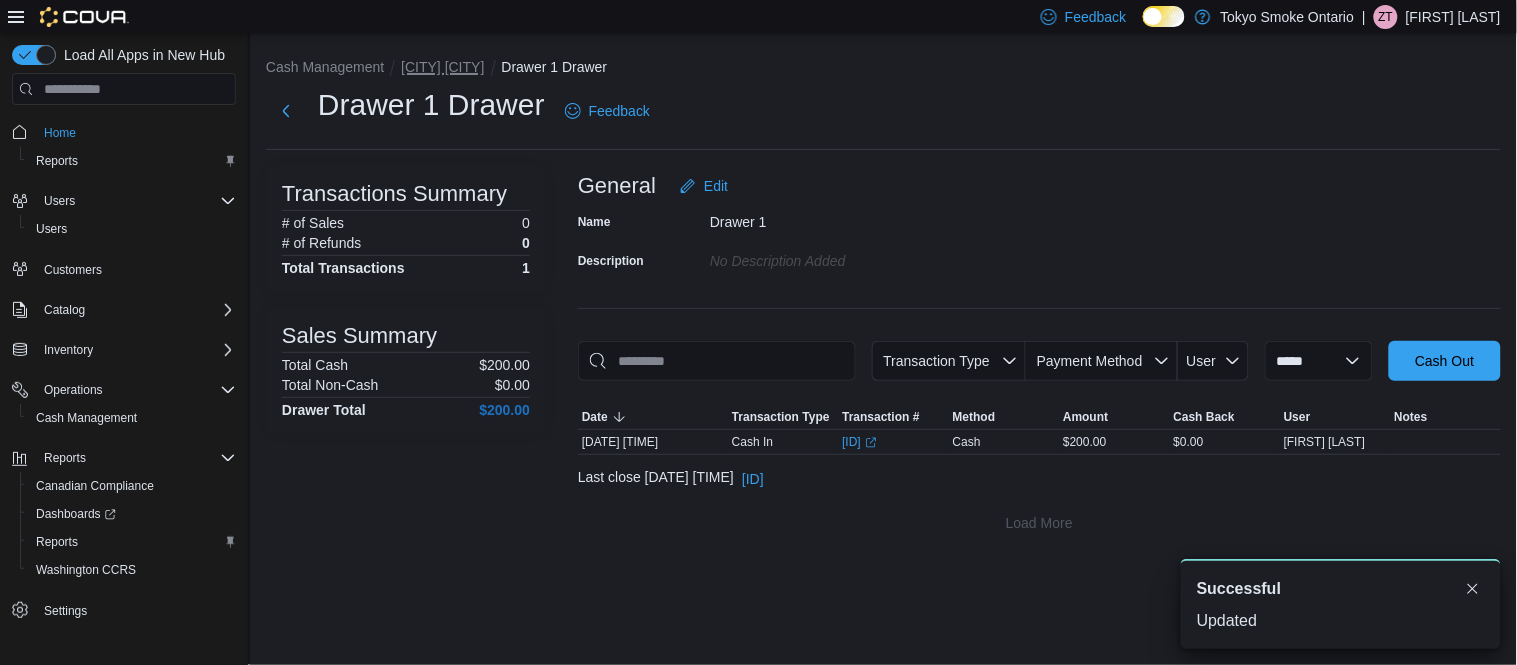 click on "[CITY] [CITY]" at bounding box center [442, 67] 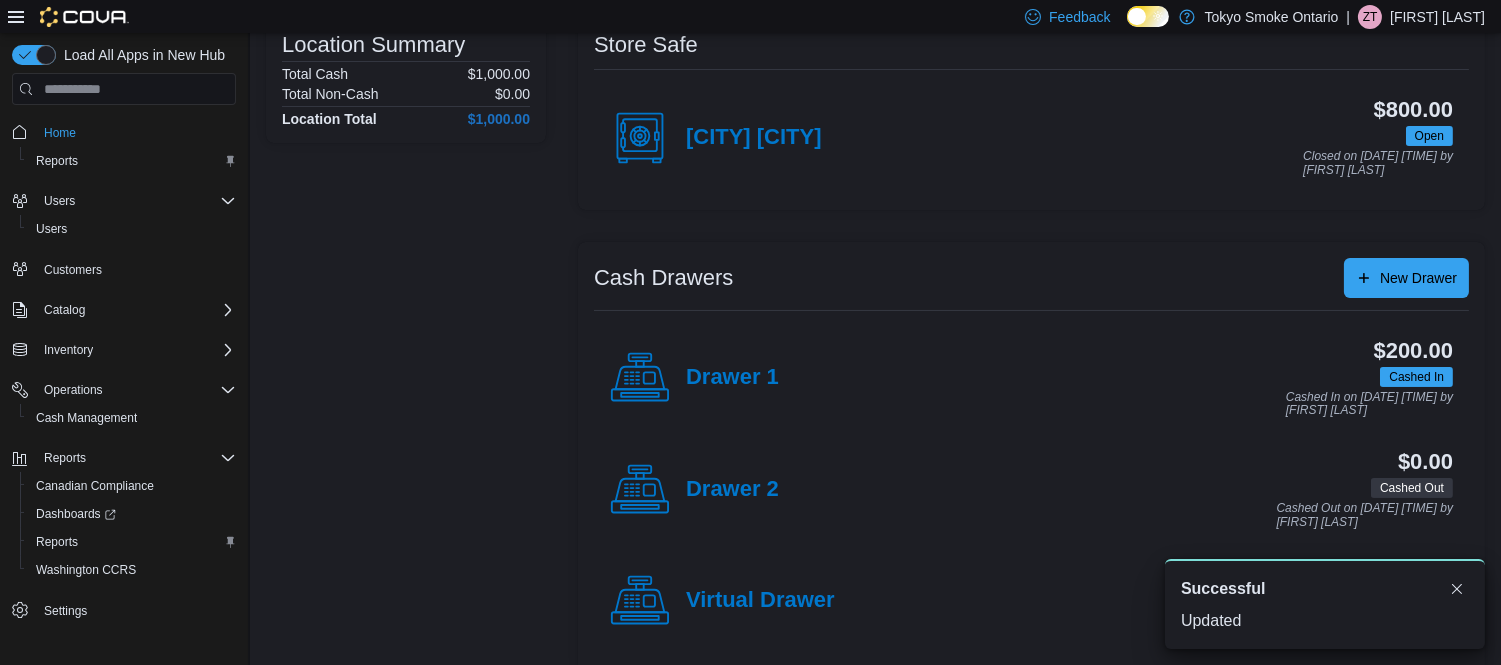 scroll, scrollTop: 204, scrollLeft: 0, axis: vertical 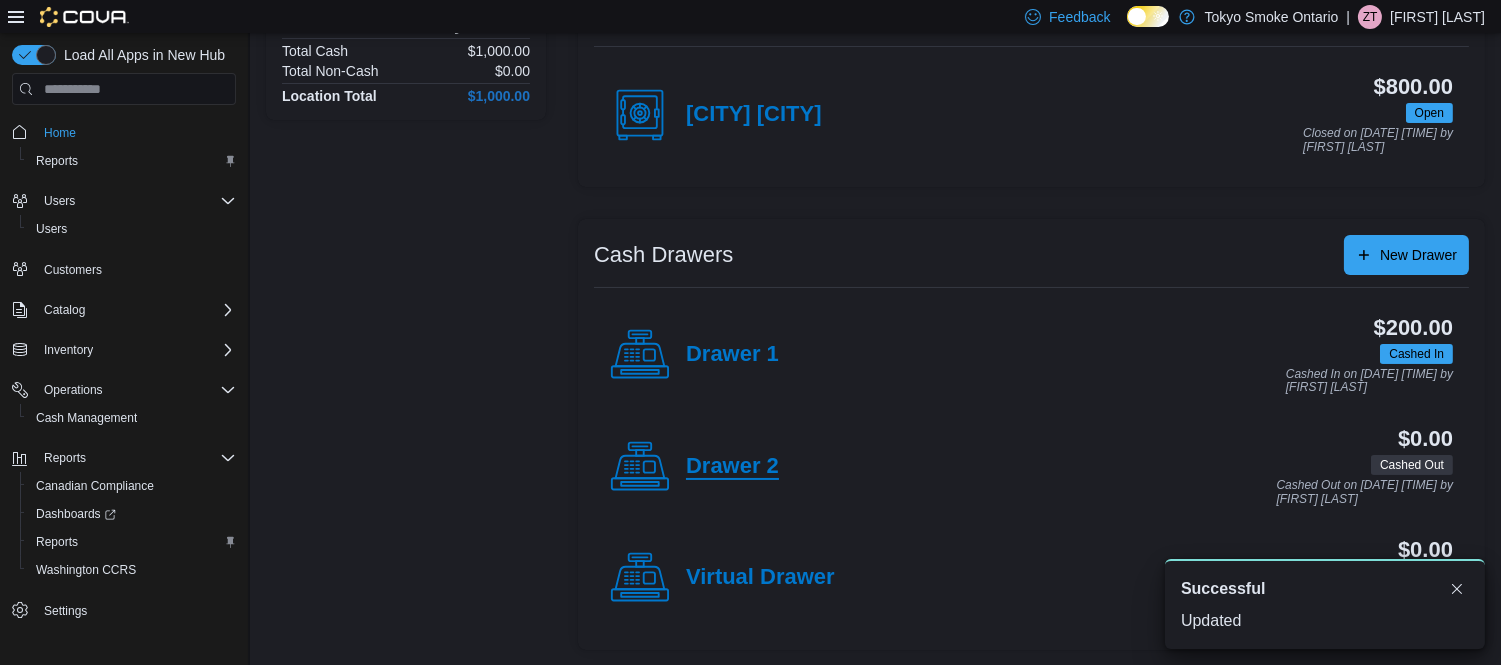 click on "Drawer 2" at bounding box center (732, 467) 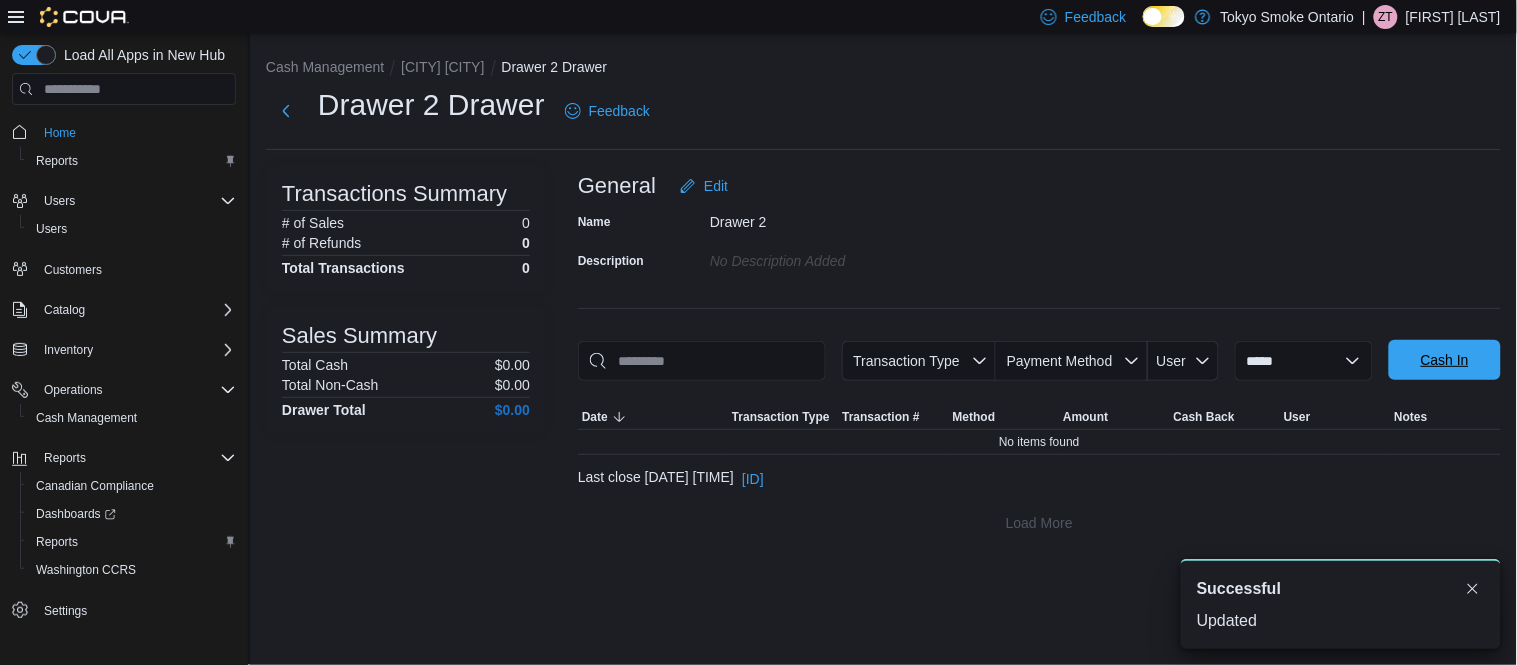 click on "Cash In" at bounding box center [1445, 360] 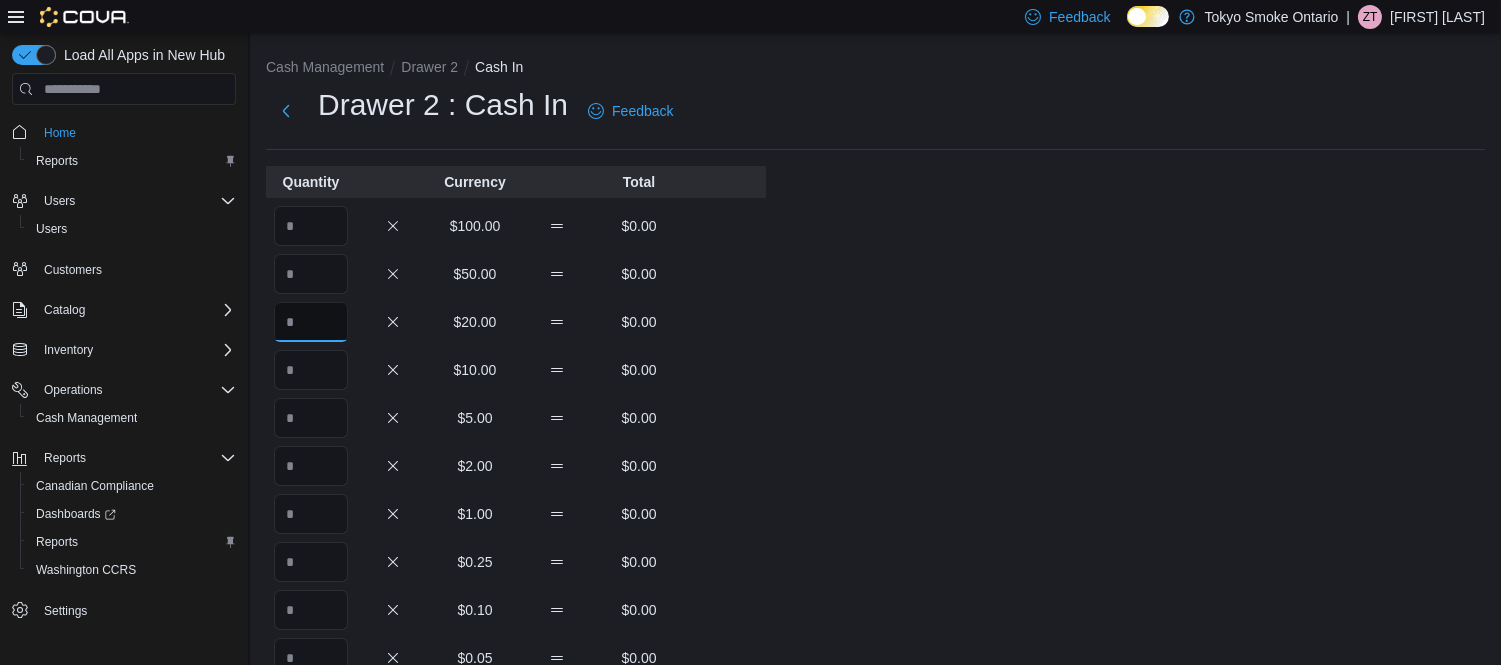 click at bounding box center [311, 322] 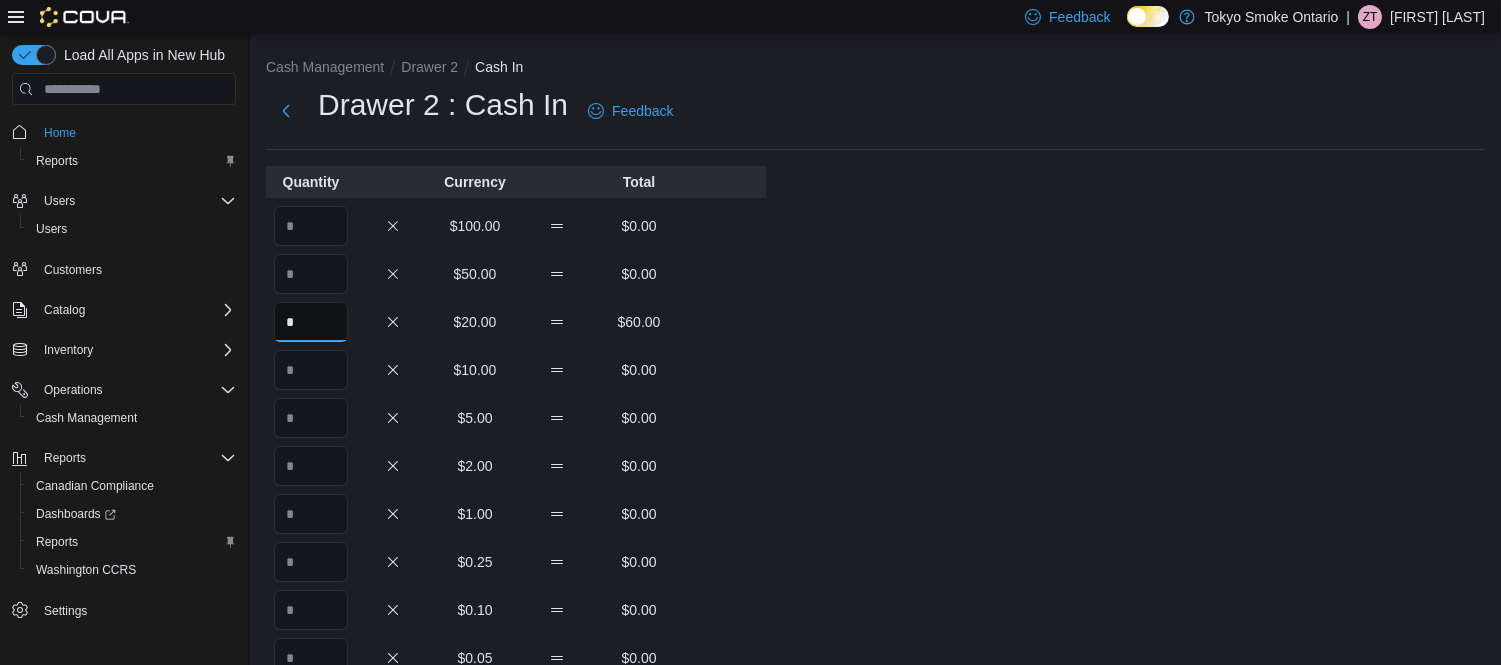 type on "*" 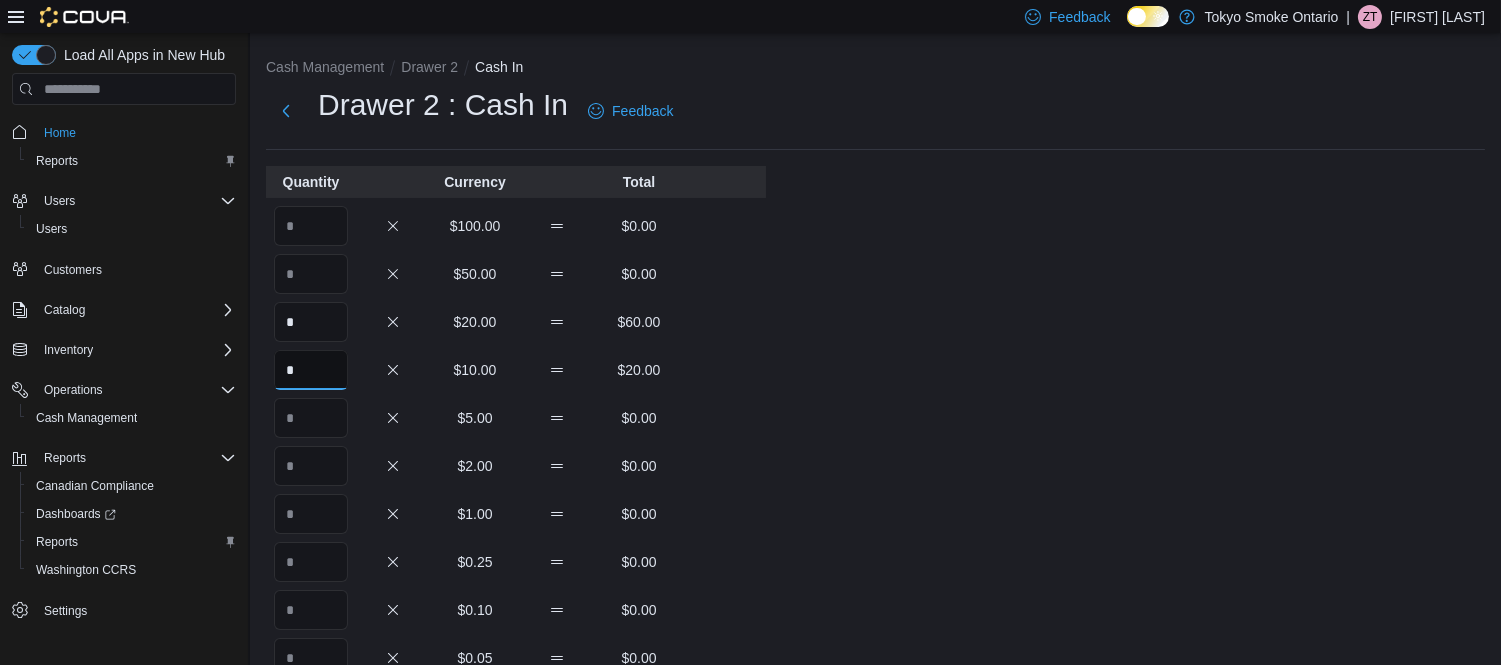 type on "*" 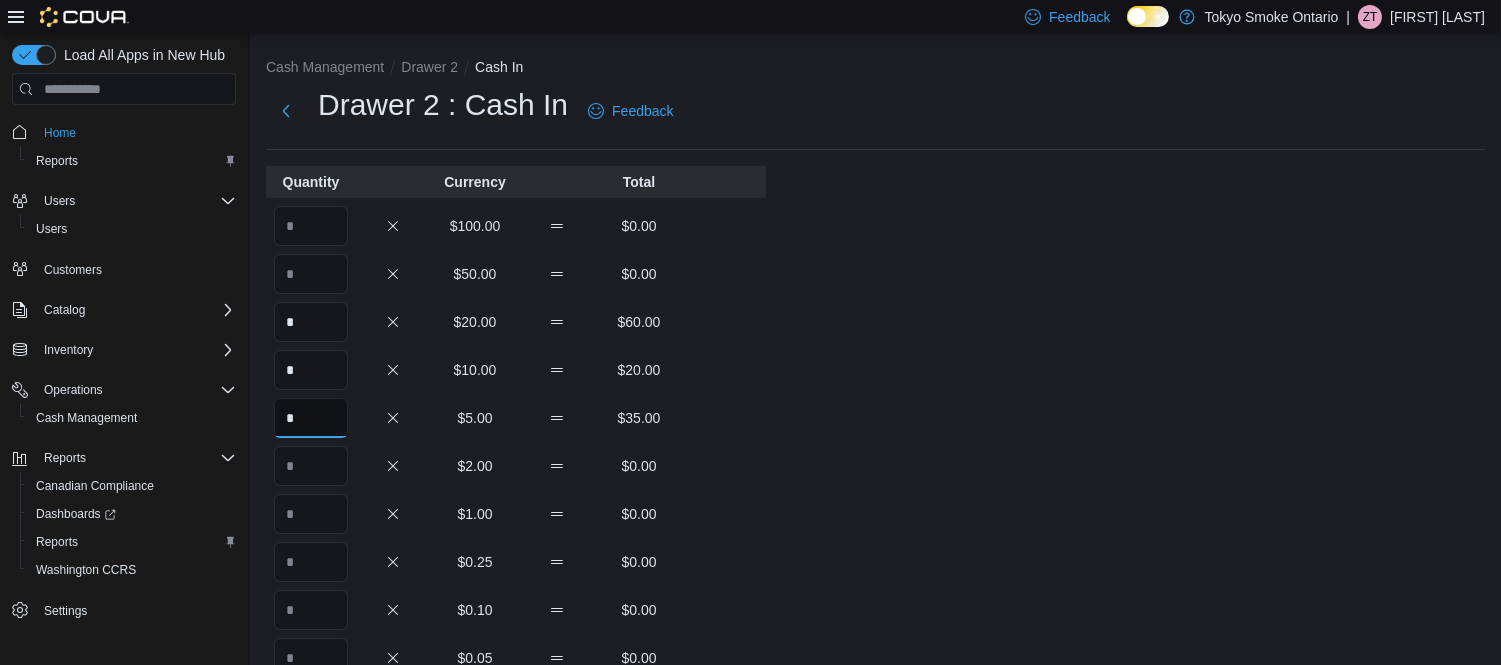 type on "*" 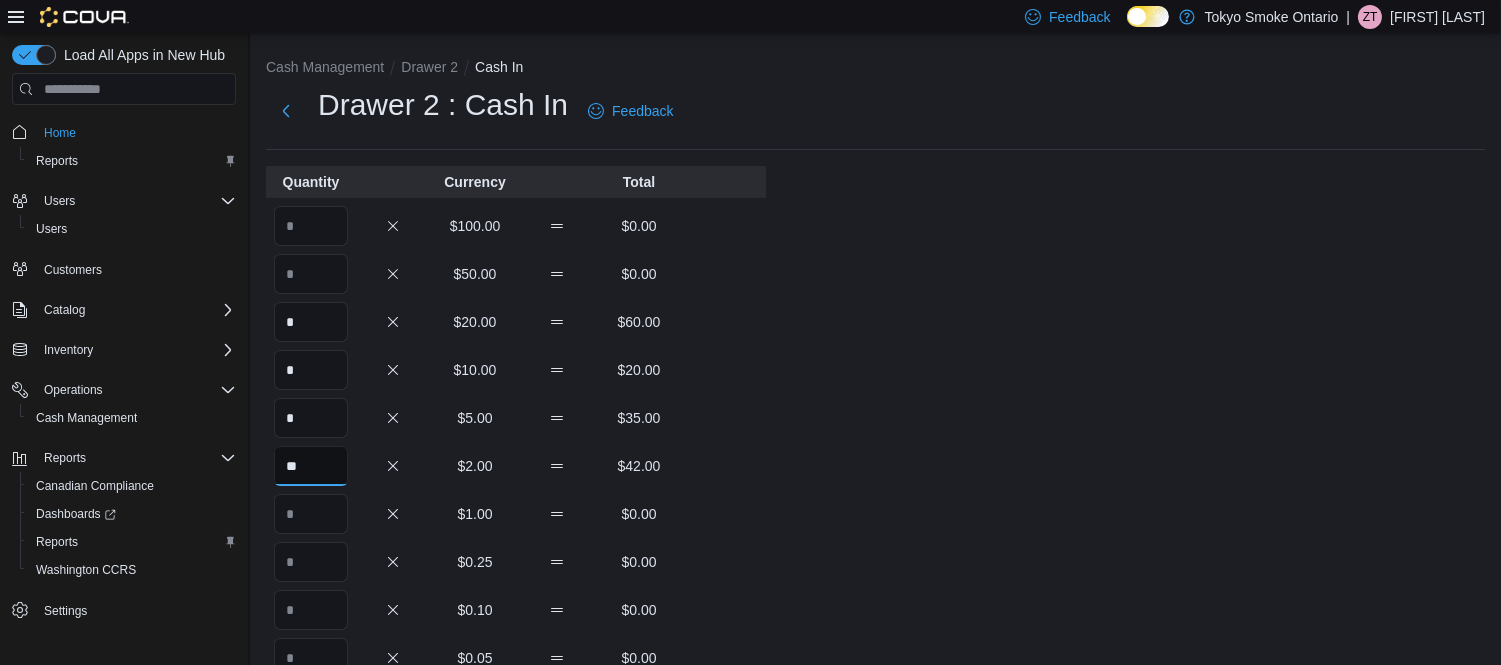 type on "**" 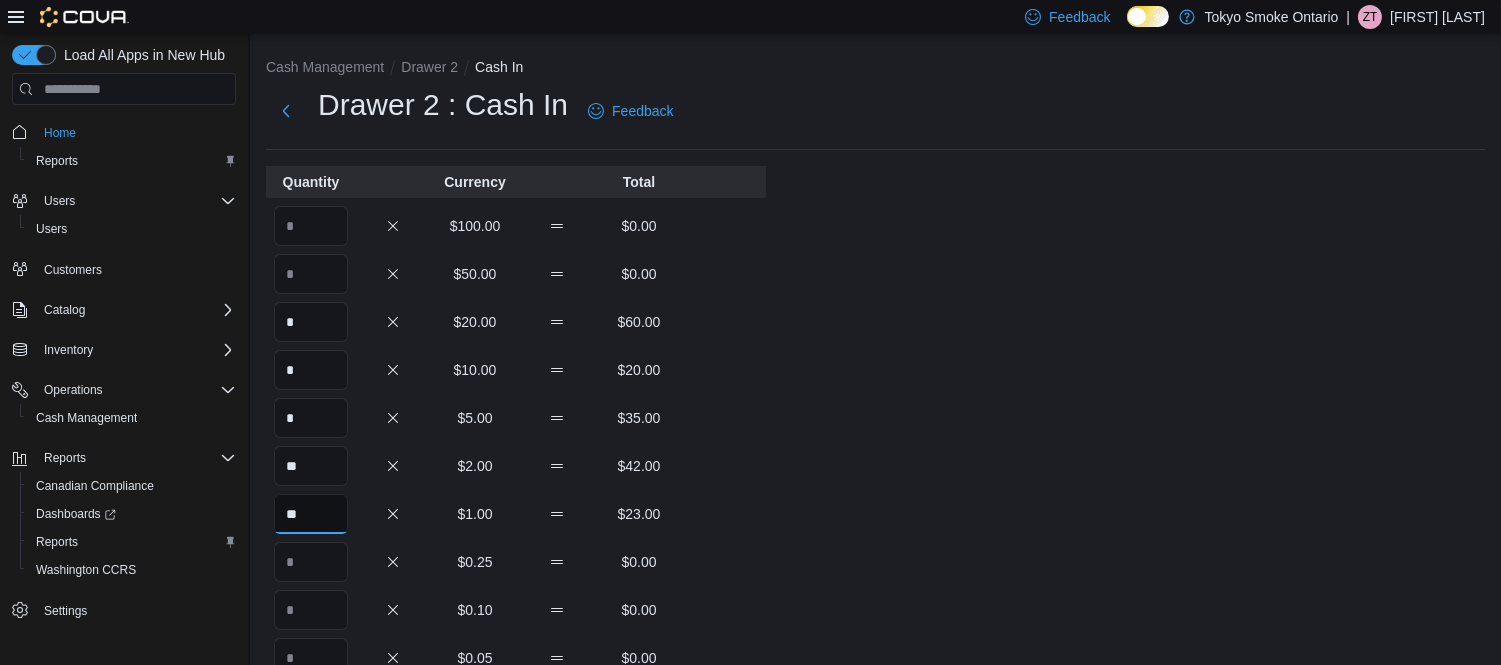 type on "**" 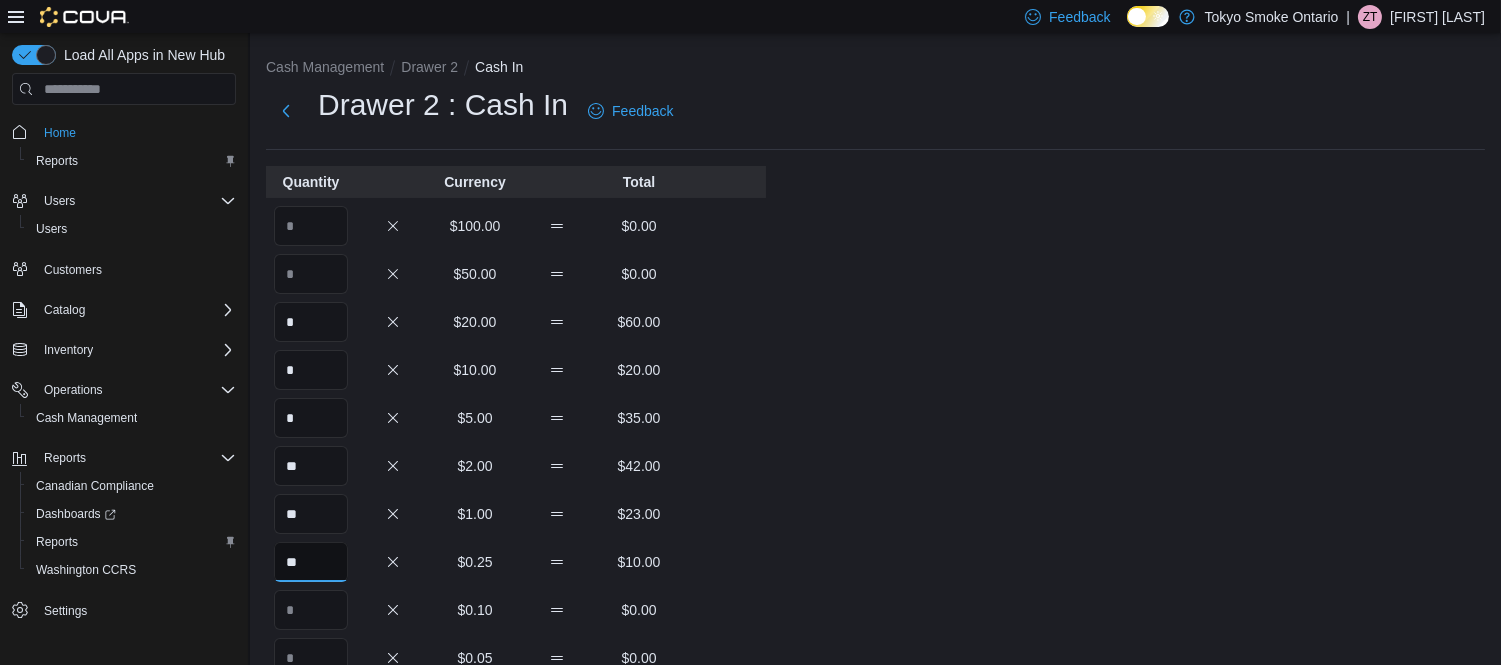 type on "**" 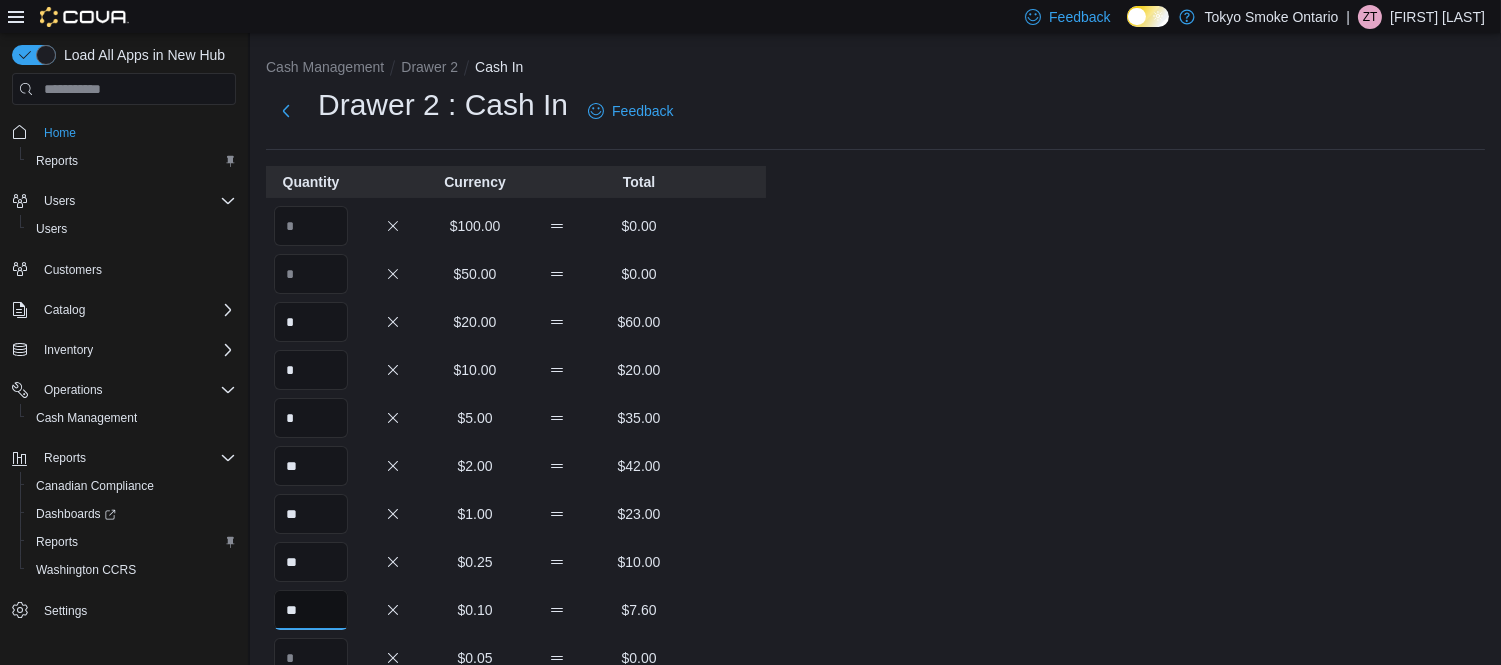 type on "**" 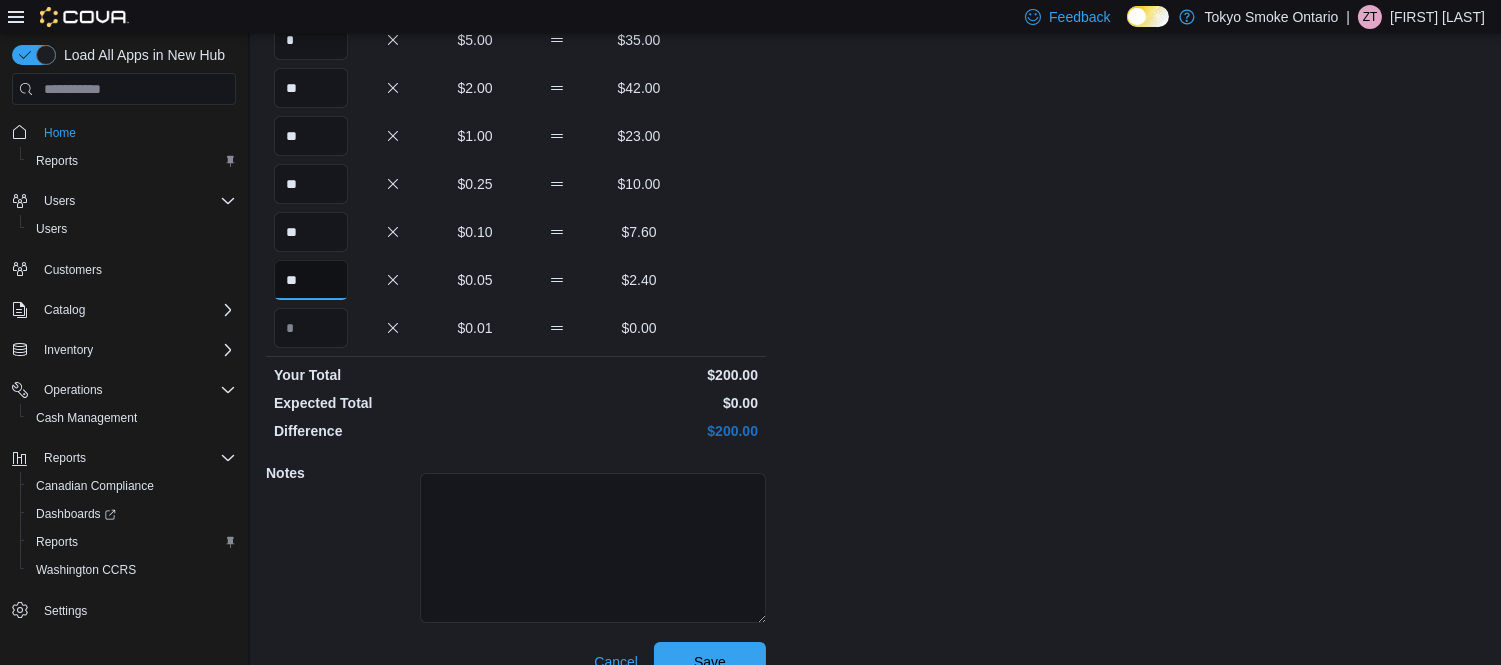 scroll, scrollTop: 411, scrollLeft: 0, axis: vertical 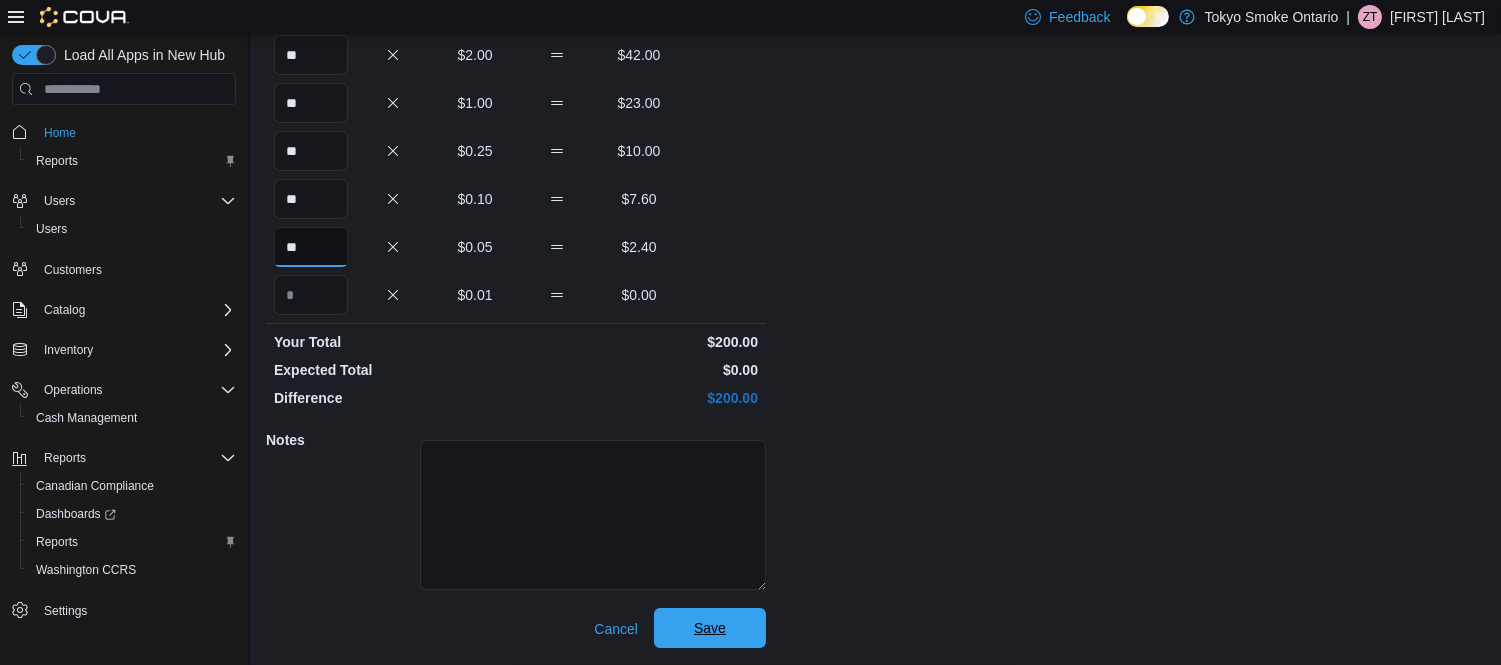 type on "**" 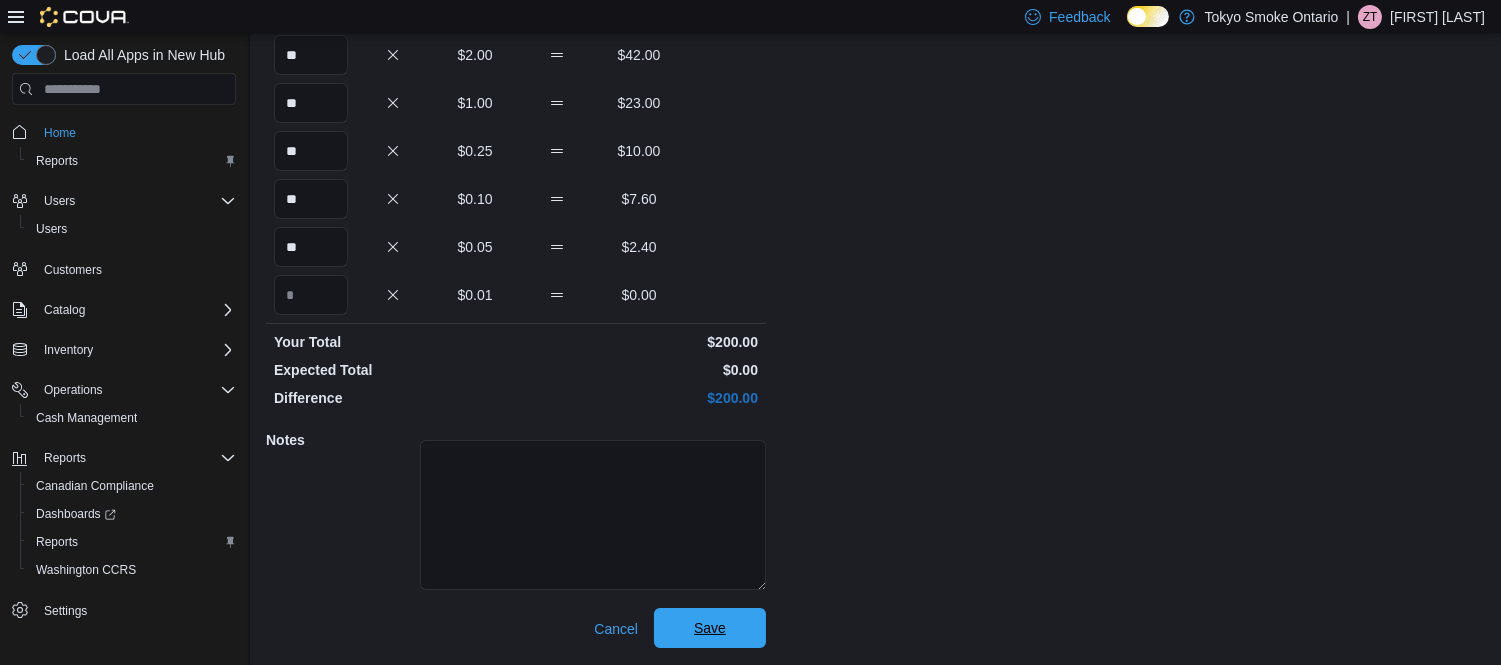 click on "Save" at bounding box center (710, 628) 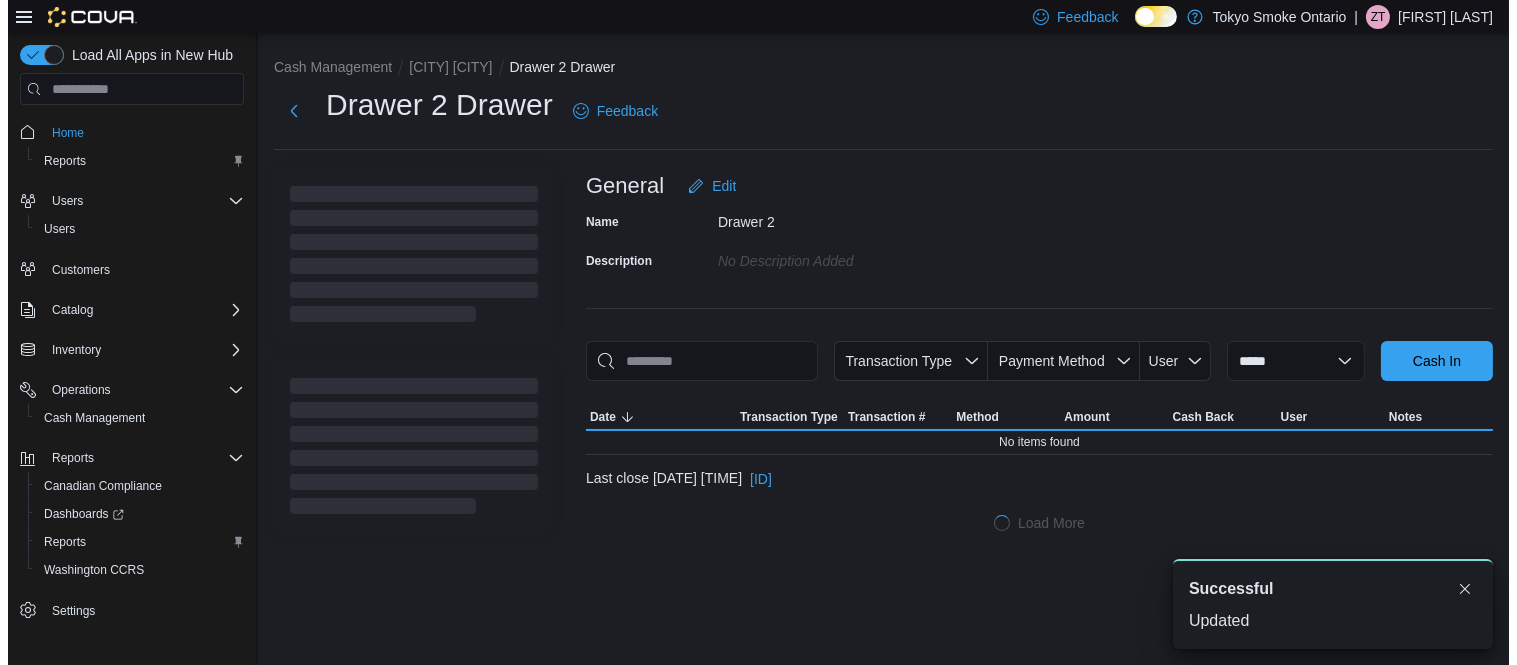 scroll, scrollTop: 0, scrollLeft: 0, axis: both 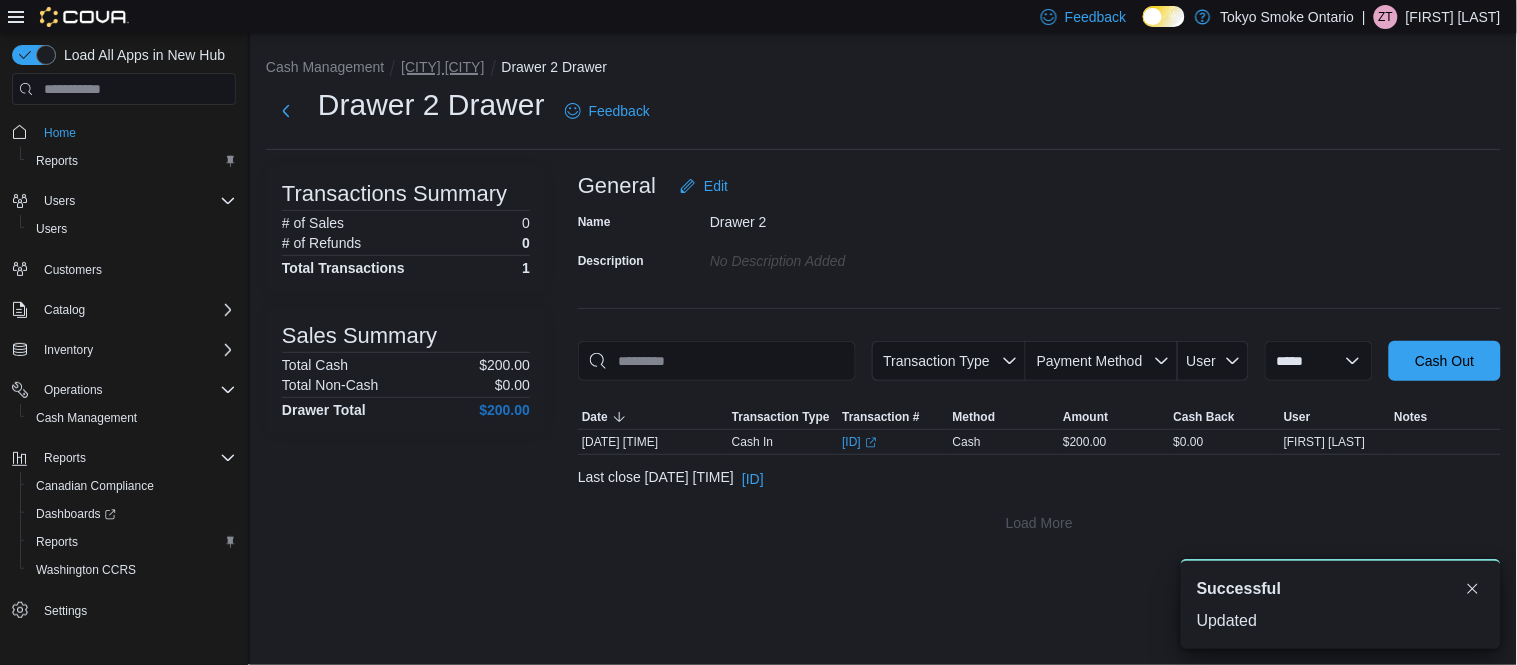 click on "[CITY] [CITY]" at bounding box center [442, 67] 